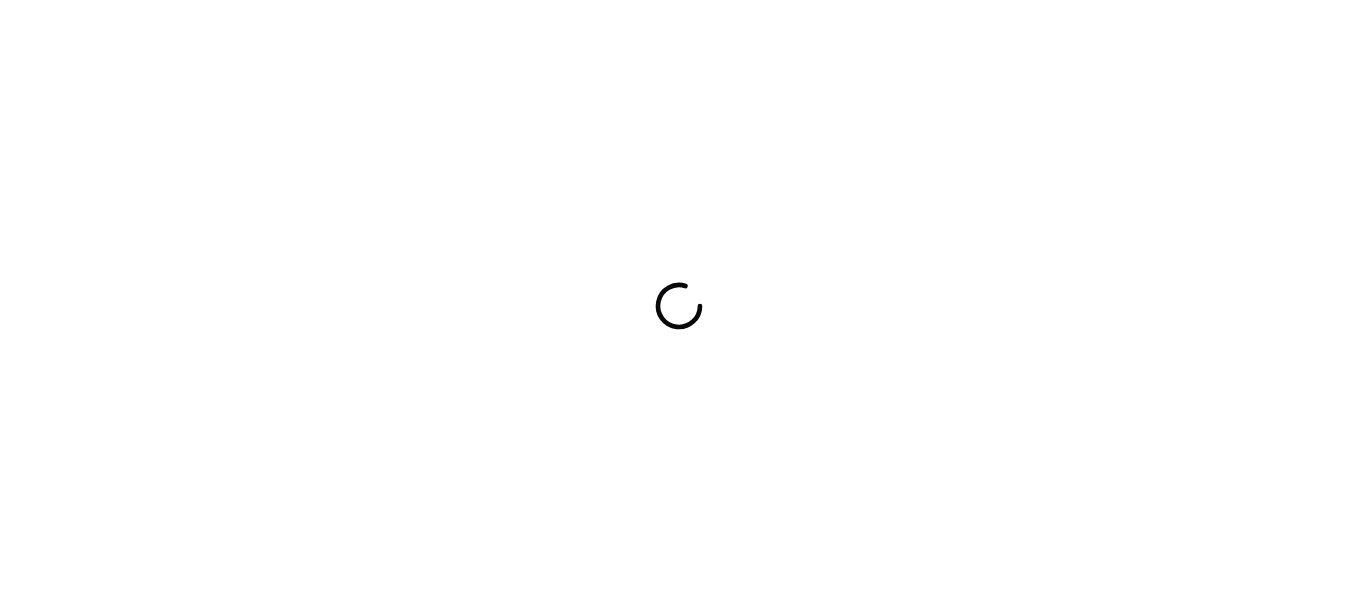 scroll, scrollTop: 0, scrollLeft: 0, axis: both 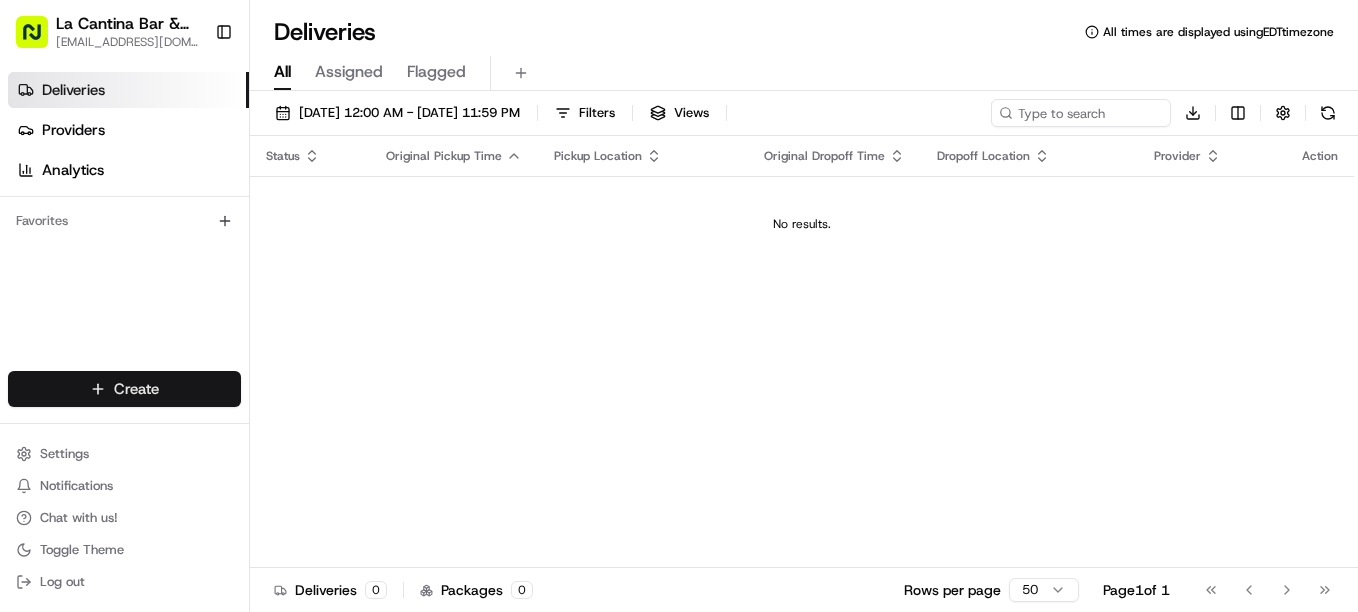 click on "La Cantina Bar & Grill [EMAIL_ADDRESS][DOMAIN_NAME] Toggle Sidebar Deliveries Providers Analytics Favorites Main Menu Members & Organization Organization Users Roles Preferences Customization Tracking Orchestration Automations Dispatch Strategy Locations Pickup Locations Dropoff Locations Billing Billing Refund Requests Integrations Notification Triggers Webhooks API Keys Request Logs Create Settings Notifications Chat with us! Toggle Theme Log out Deliveries All times are displayed using  EDT  timezone All Assigned Flagged [DATE] 12:00 AM - [DATE] 11:59 PM Filters Views Download Status Original Pickup Time Pickup Location Original Dropoff Time Dropoff Location Provider Action No results. Deliveries 0 Packages 0 Rows per page 50 Page  1  of   1 Go to first page Go to previous page Go to next page Go to last page
Create Create" at bounding box center (679, 306) 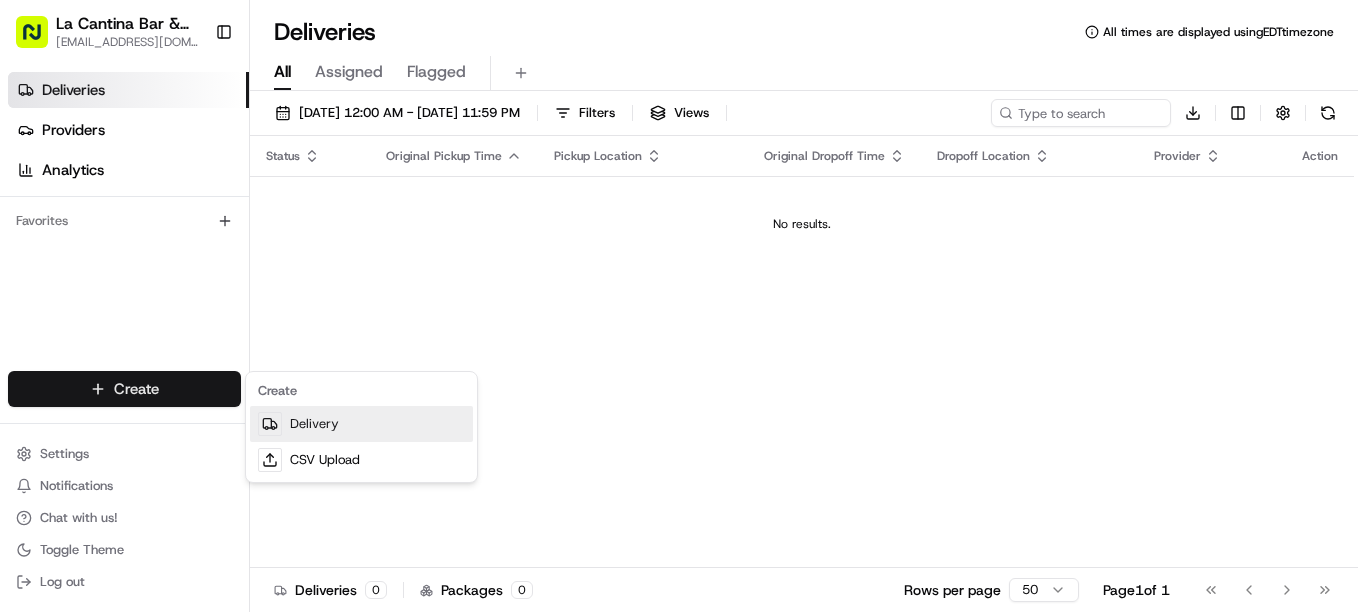 scroll, scrollTop: 0, scrollLeft: 0, axis: both 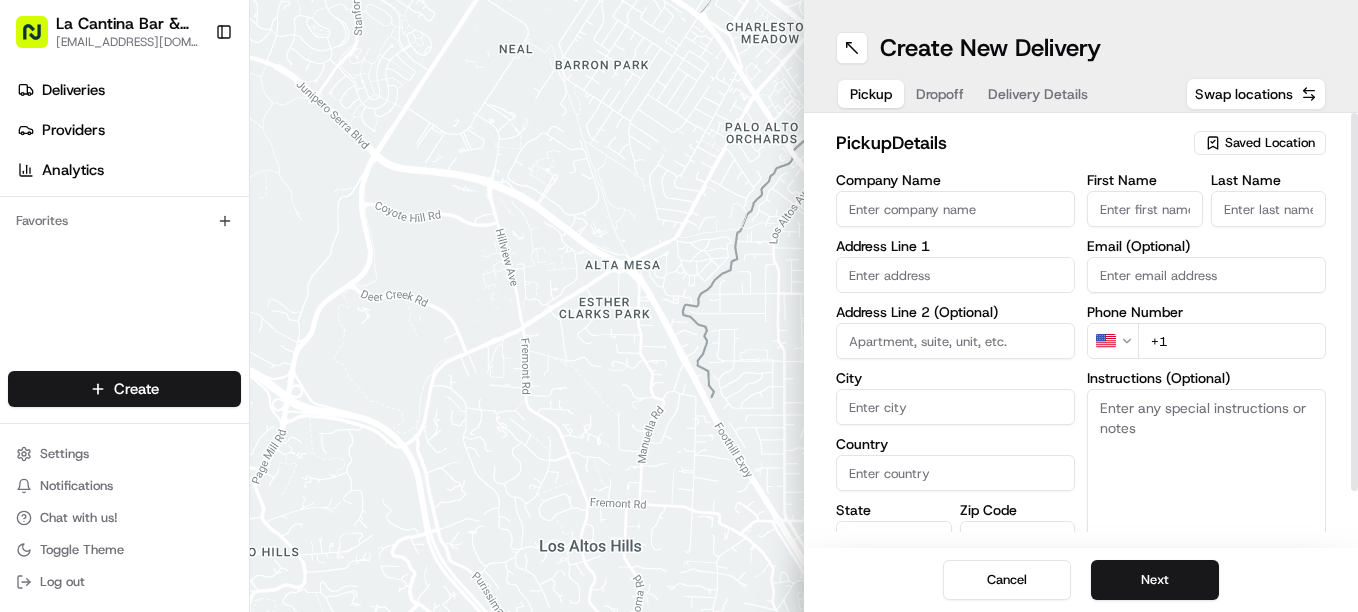 click on "Last Name" at bounding box center [1269, 209] 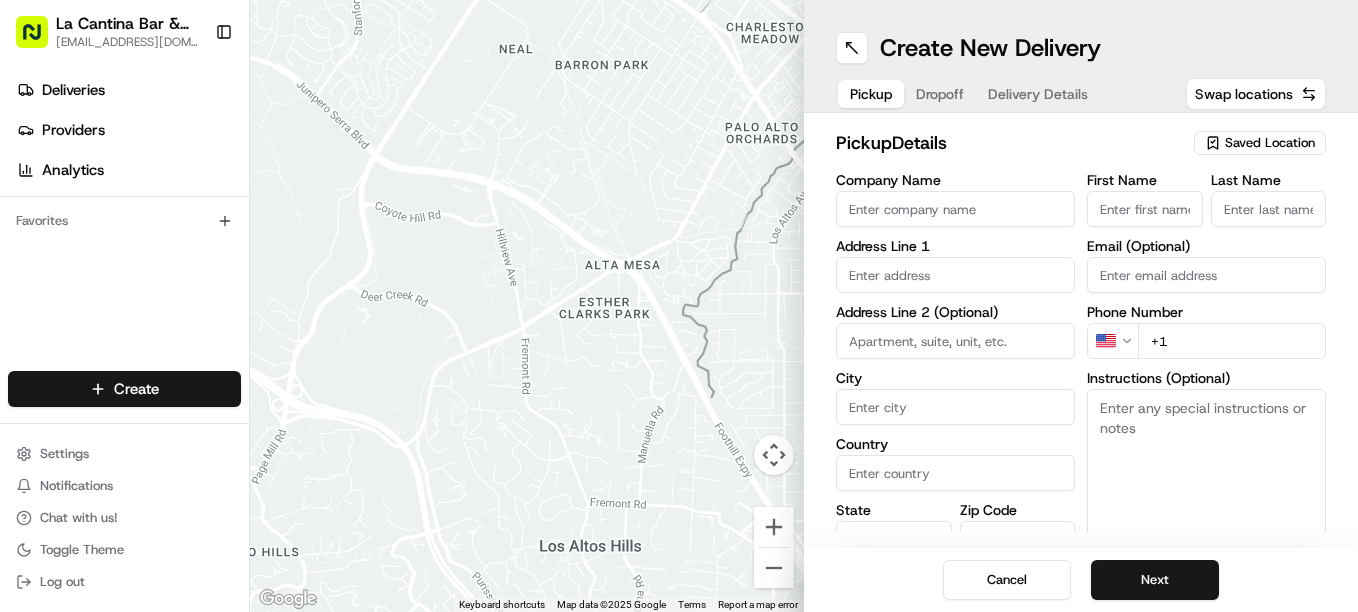 type on "Gamboa" 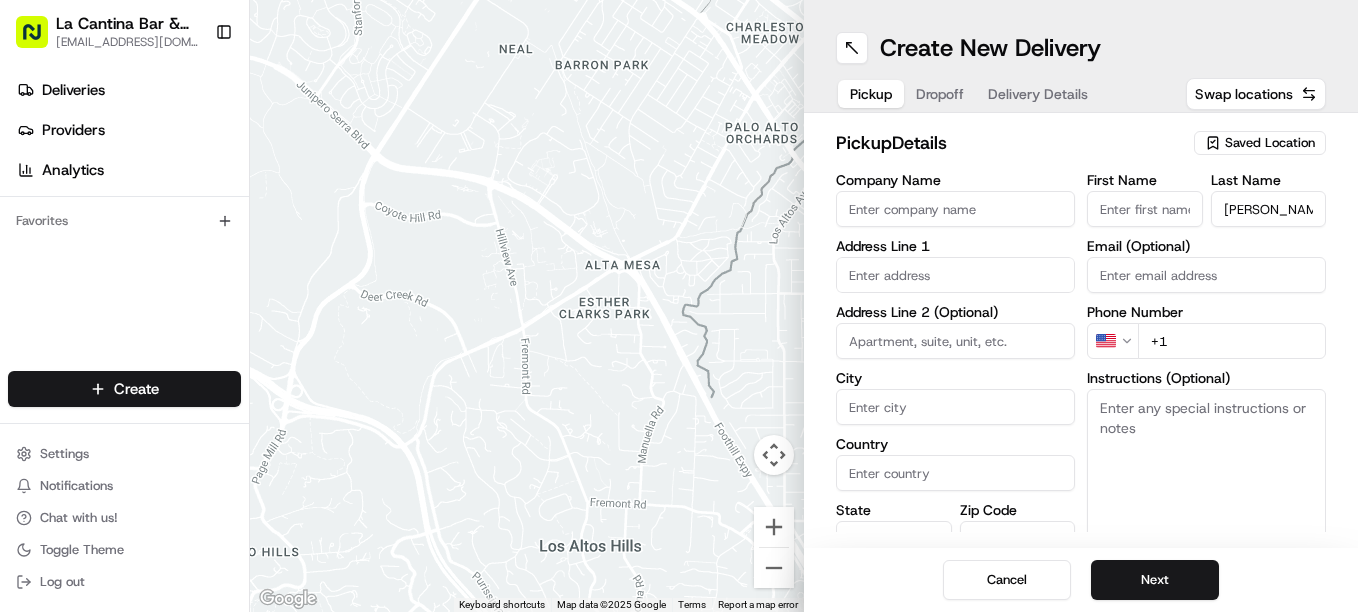 type on "La Cantina Bar & Grill" 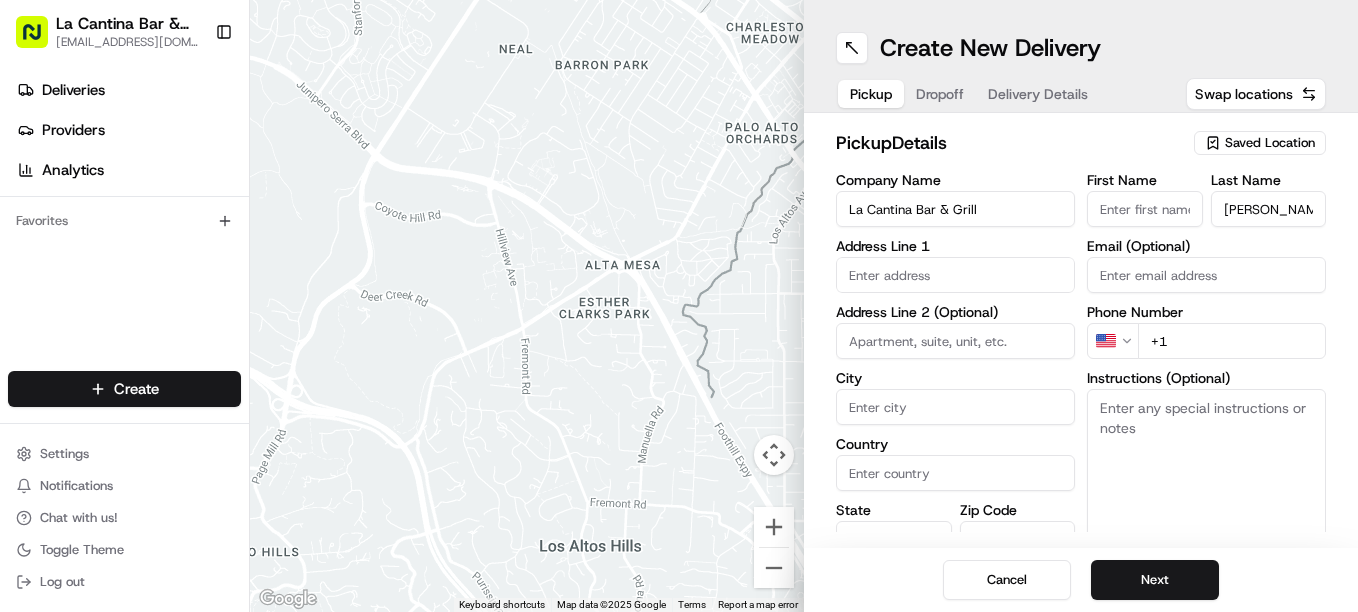 type on "123 Norwich Road" 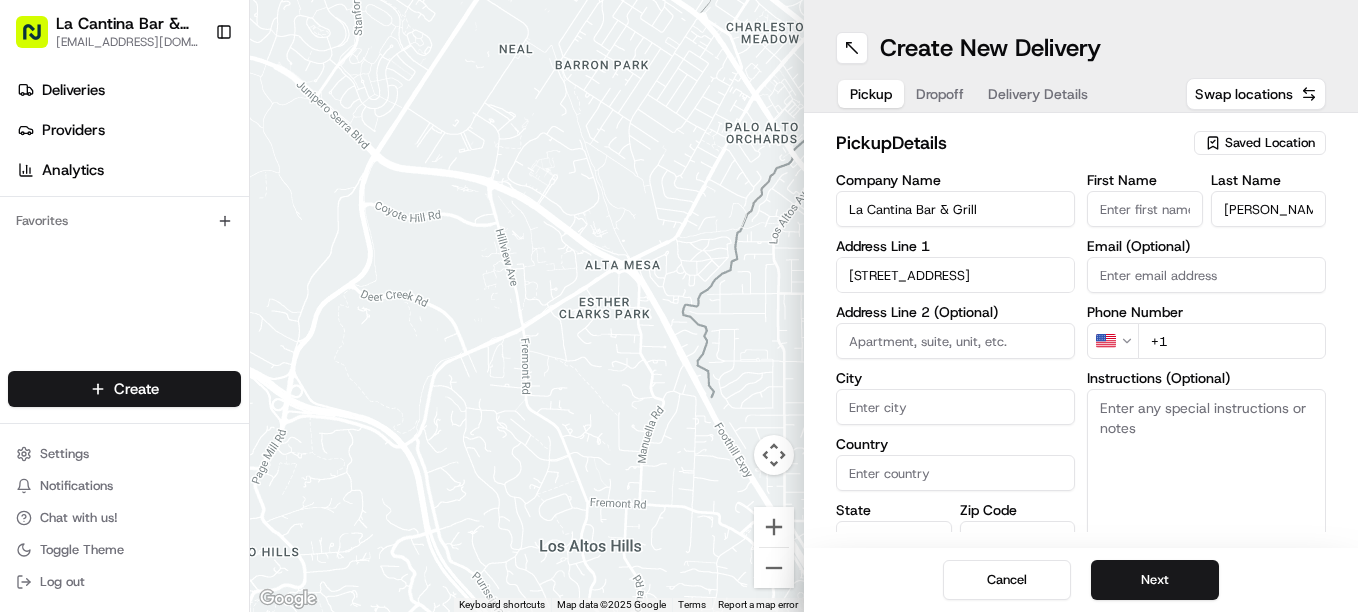 type on "Plainfield" 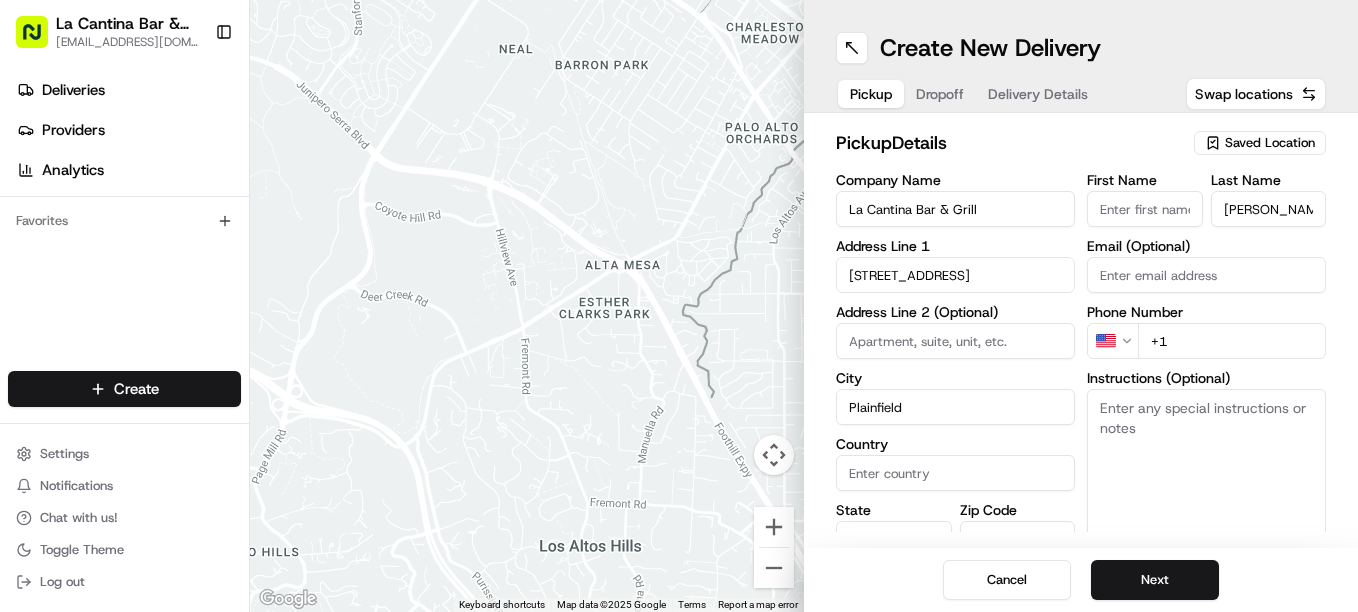 type on "United States" 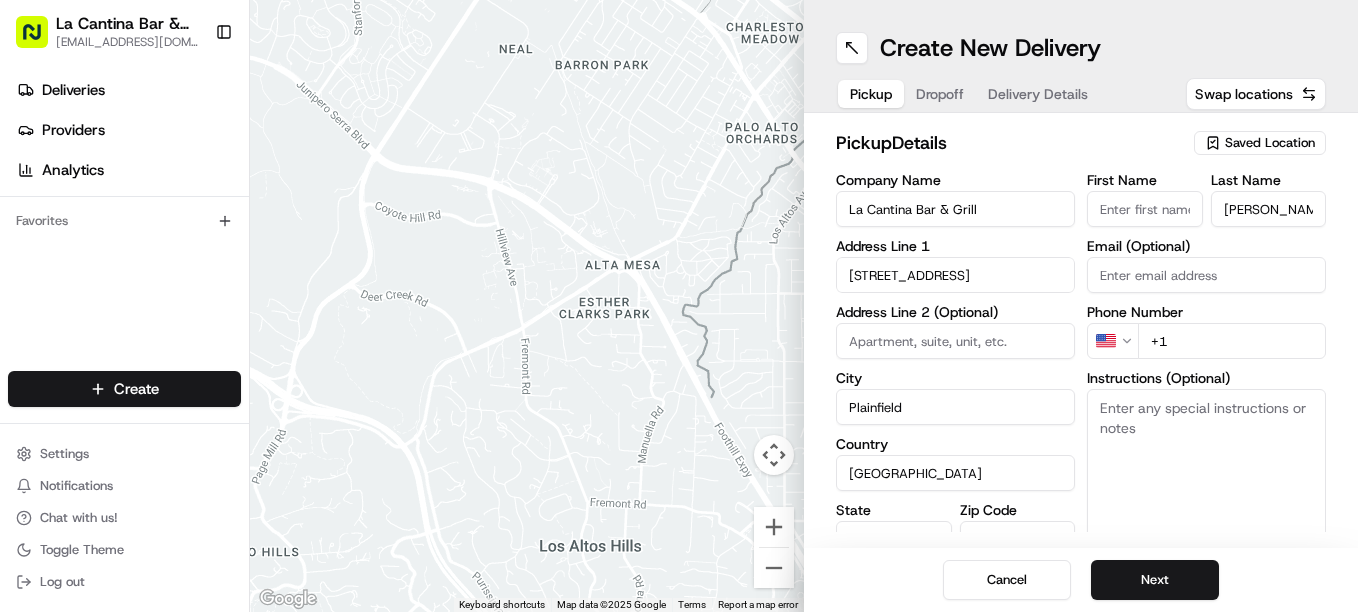 type on "CT" 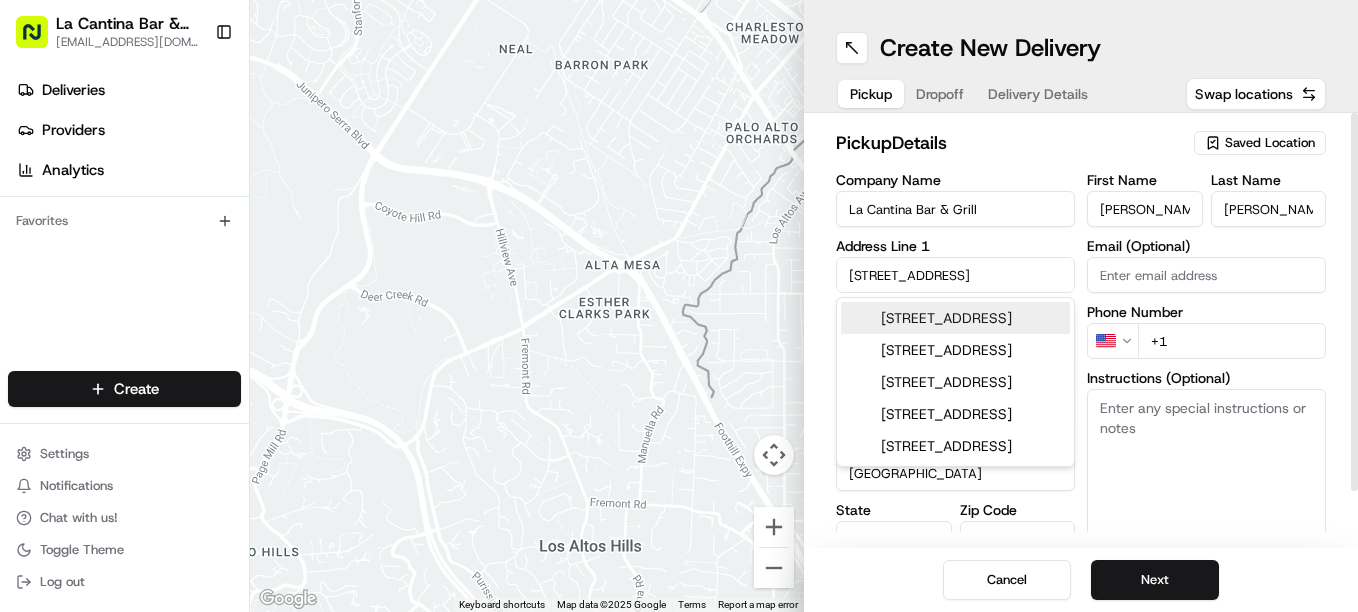 click on "+1" at bounding box center (1232, 341) 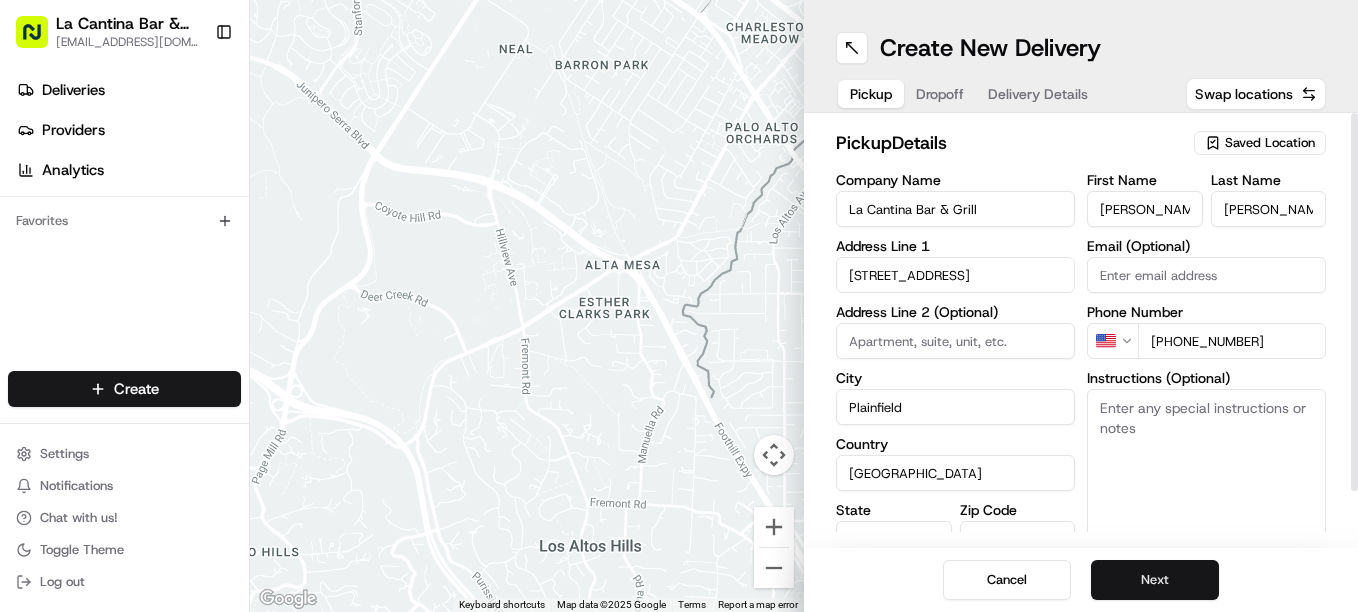 type on "+1 860 317 1117" 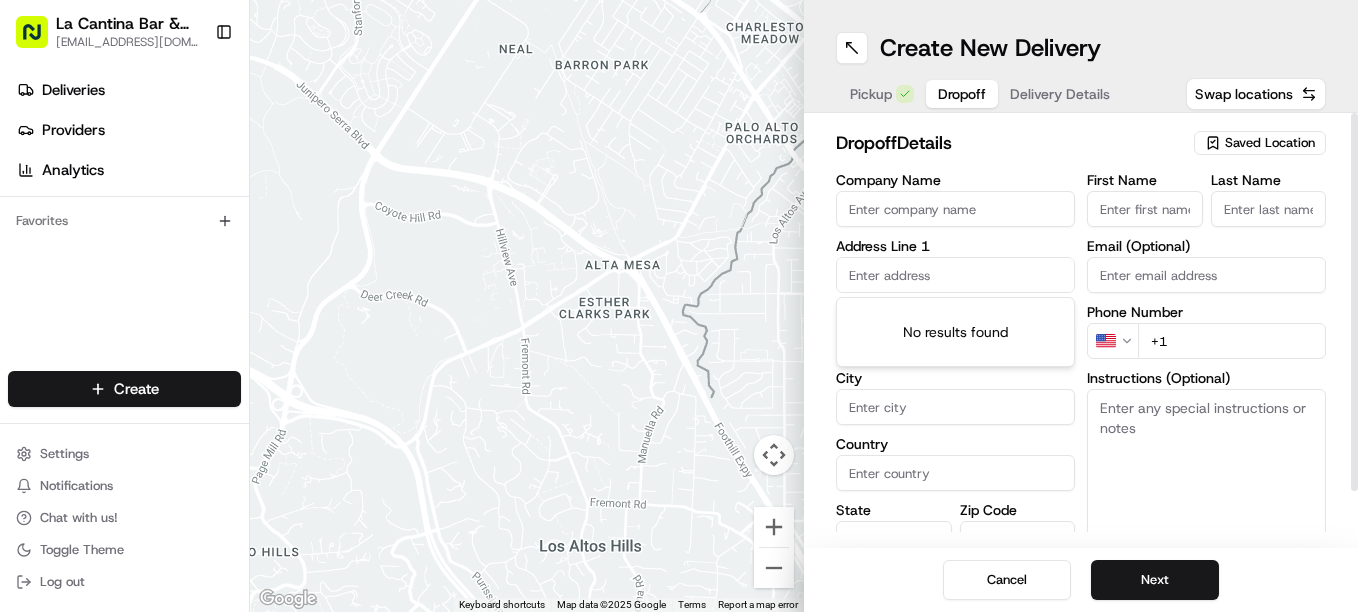 click at bounding box center [955, 275] 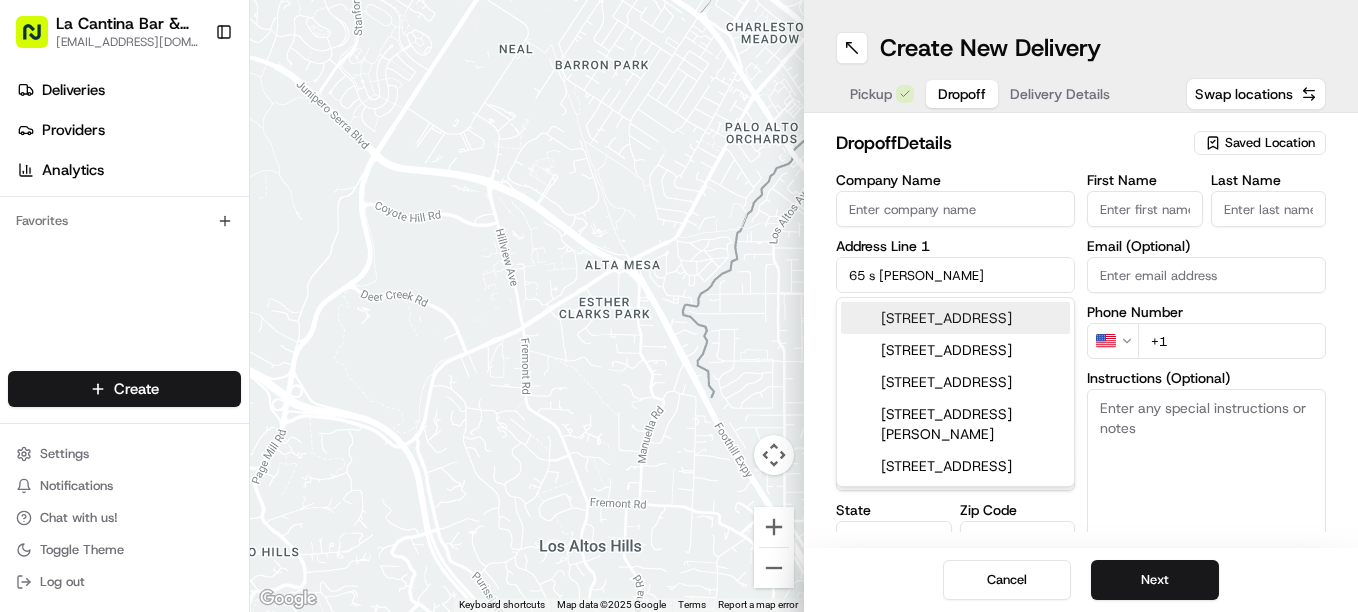 click on "65 S Chestnut St, Moosup, CT" at bounding box center (955, 318) 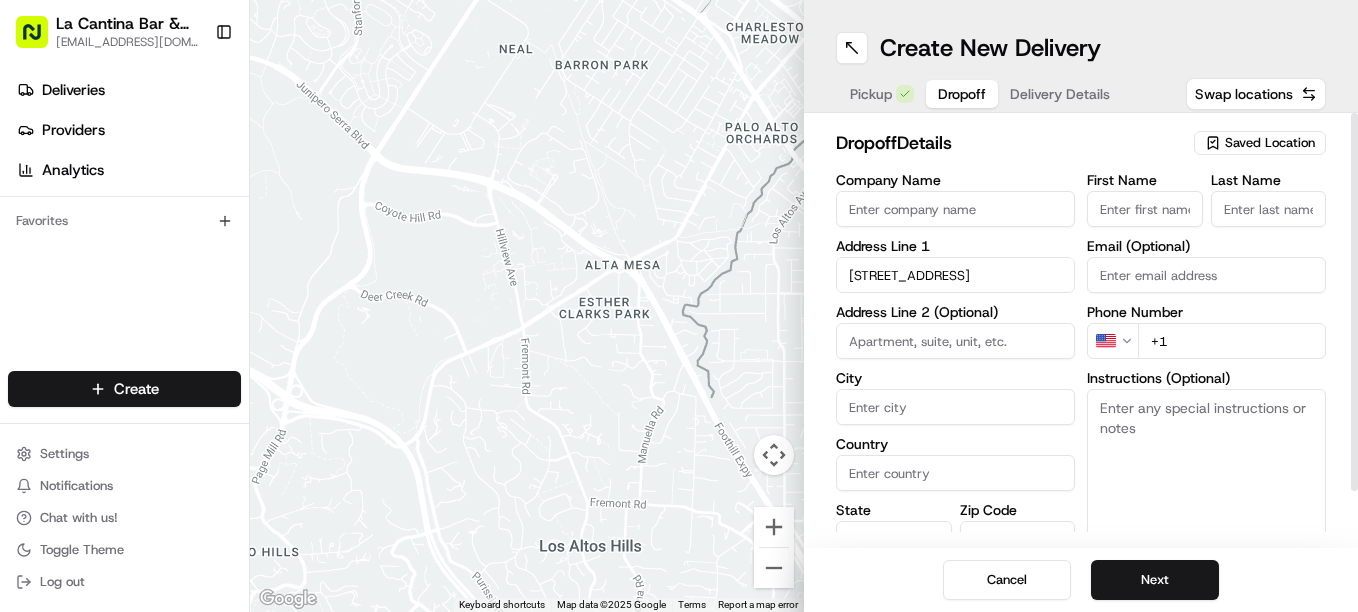 type on "[STREET_ADDRESS]" 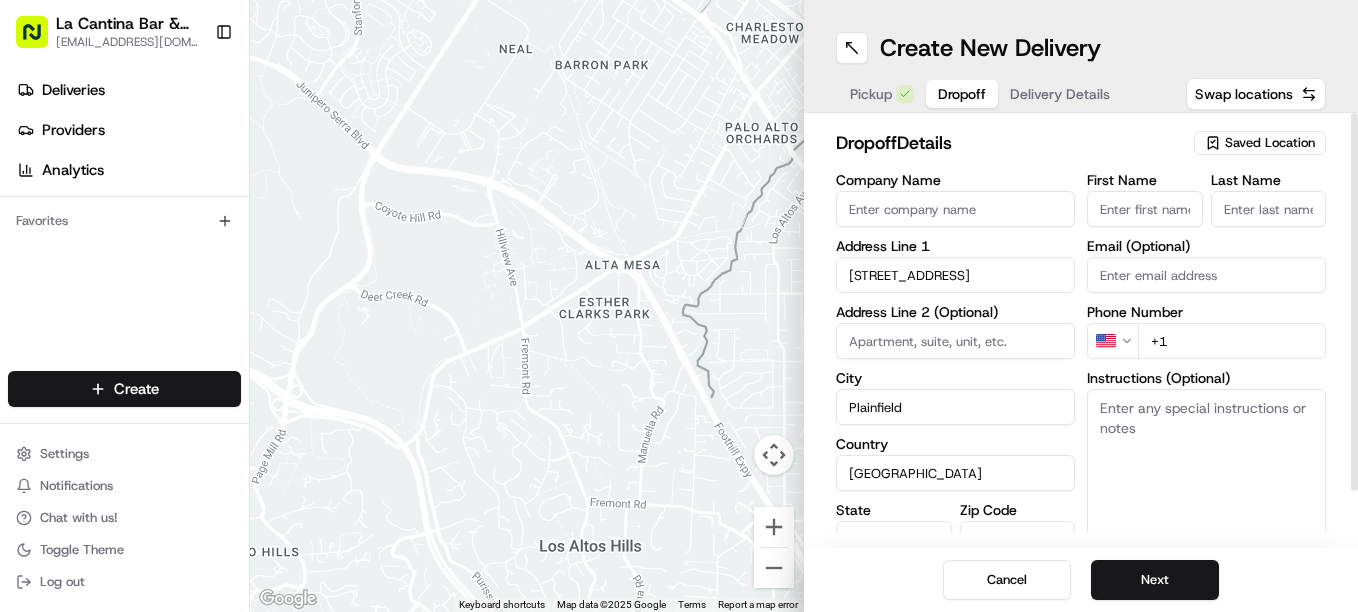 type on "65 South Chestnut Street" 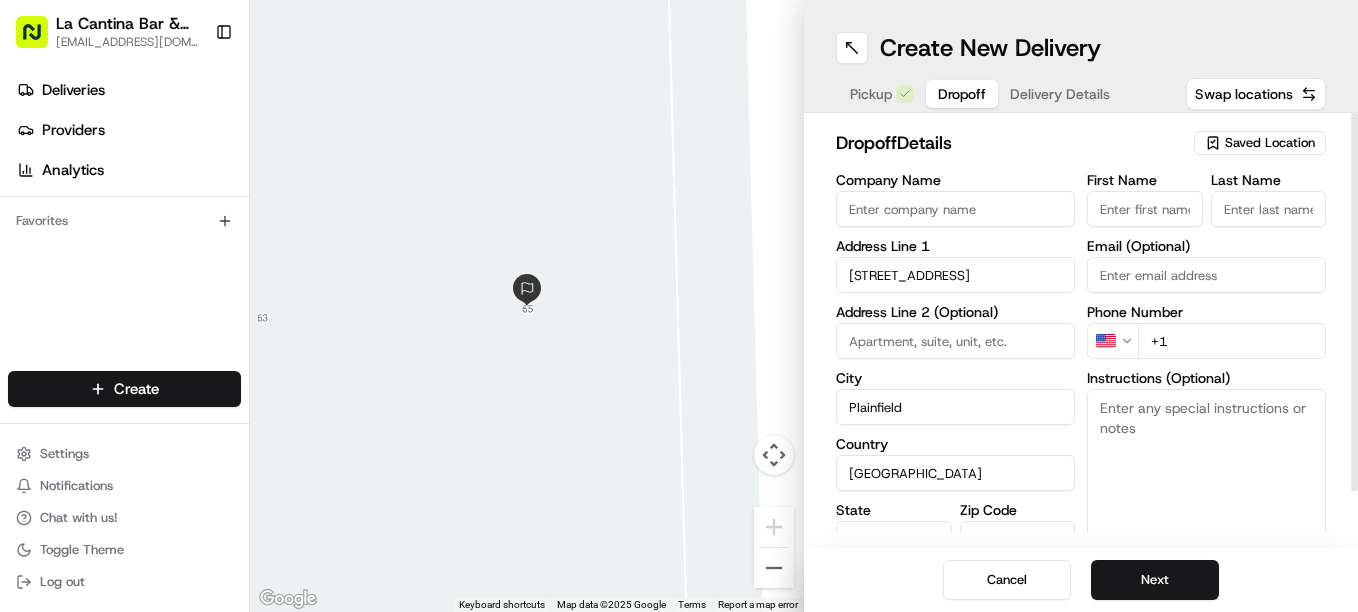 click on "First Name" at bounding box center (1145, 209) 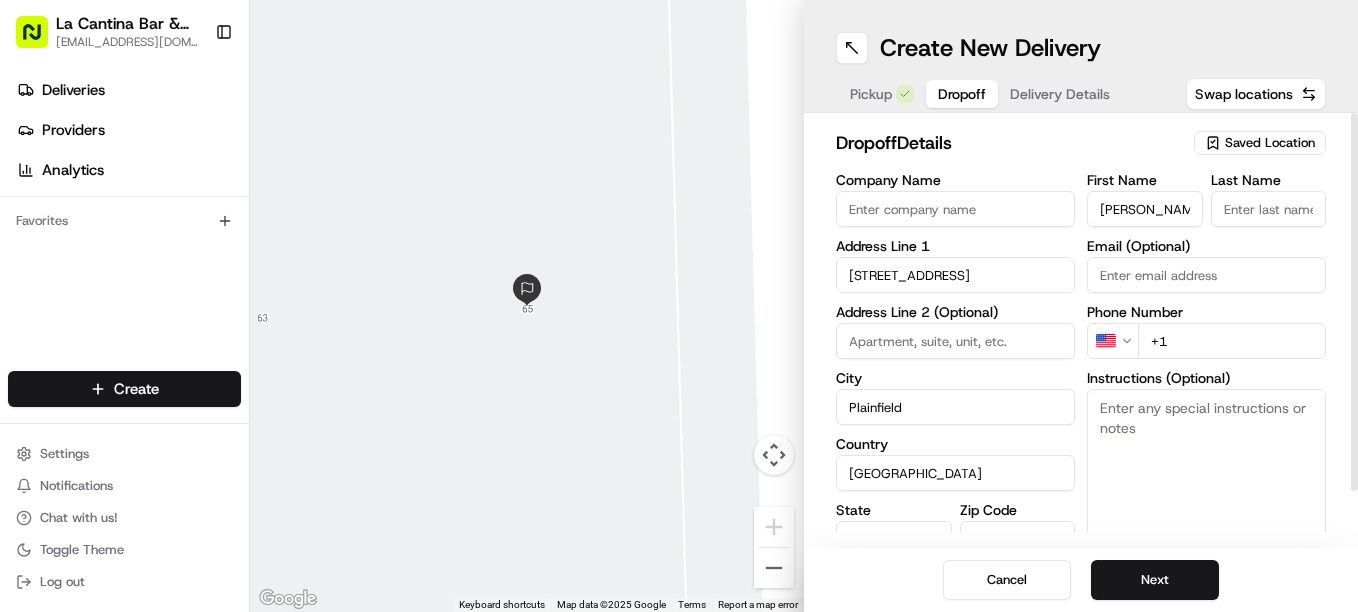 type on "Anastasia" 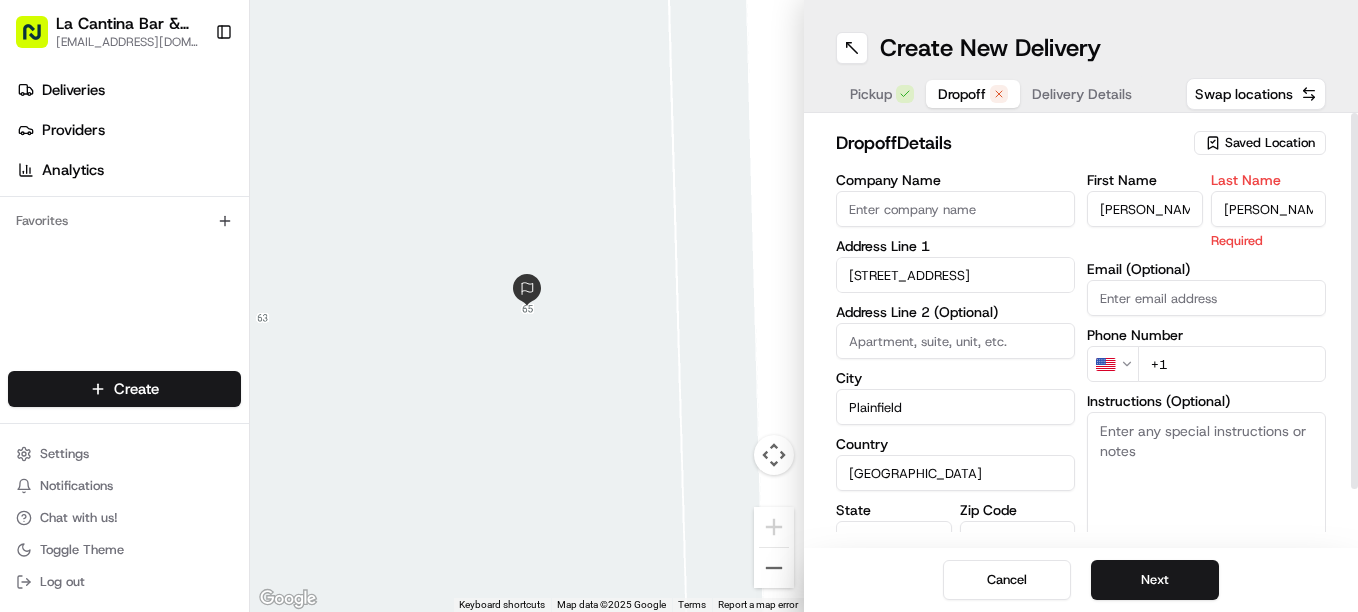 type on "Piligian" 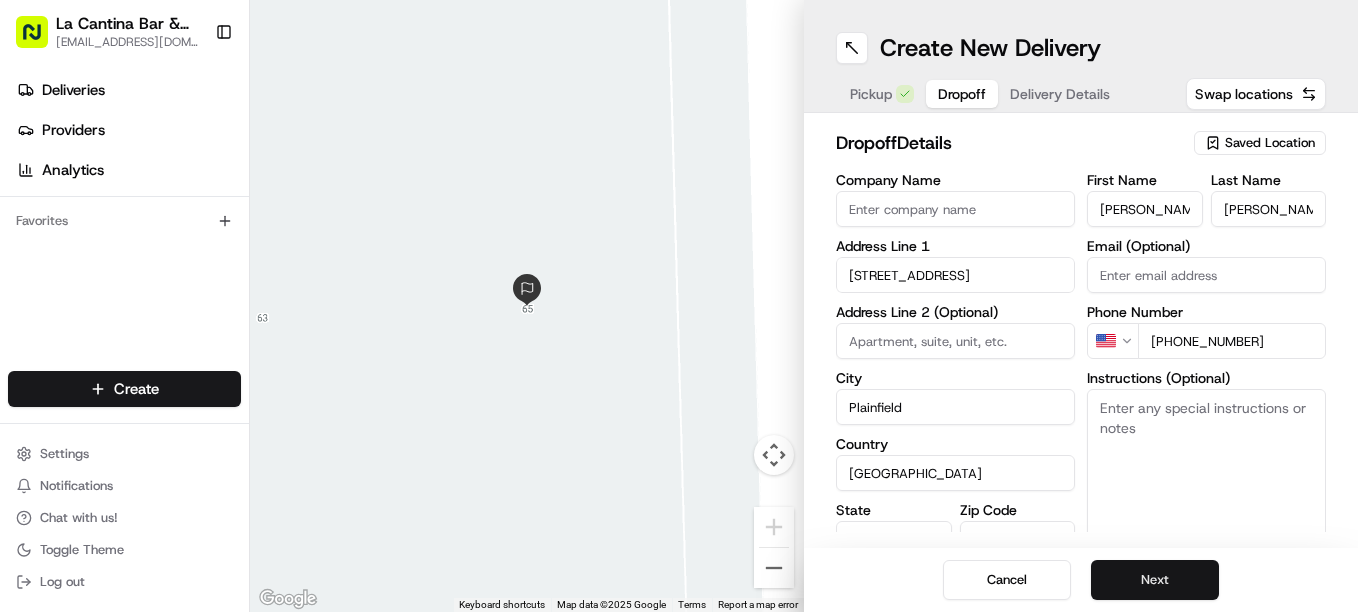 type on "+1 860 207 1924" 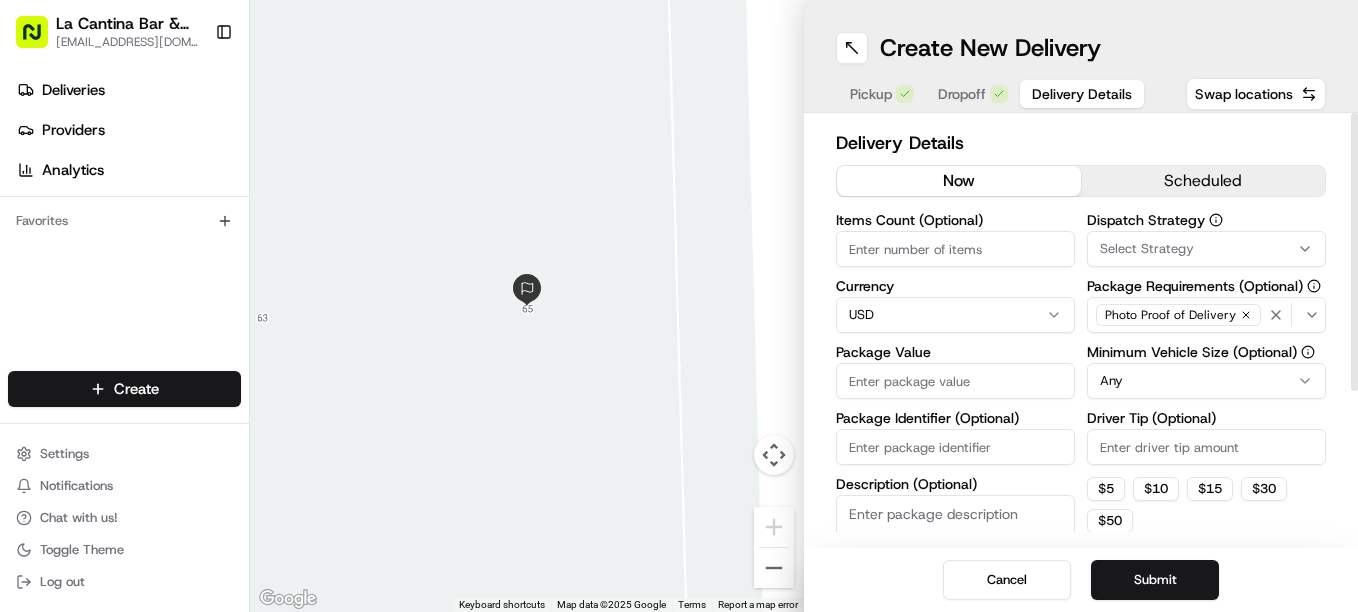 click on "Package Value" at bounding box center [955, 381] 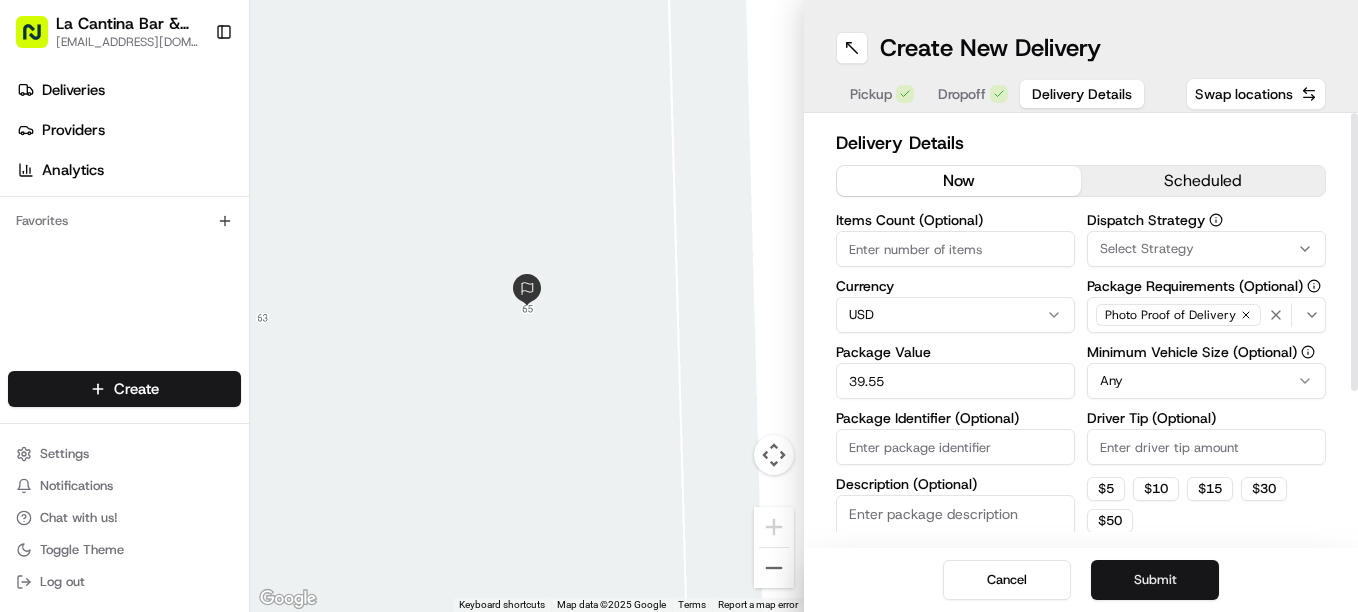 type on "39.55" 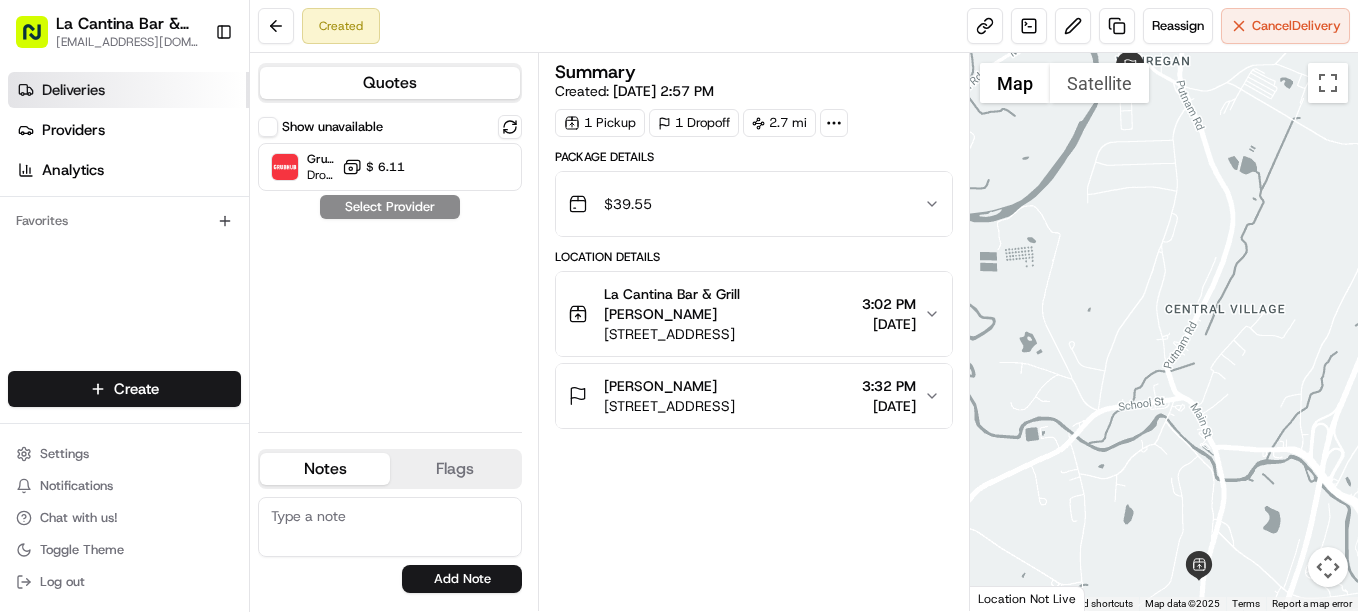 click on "Deliveries" at bounding box center [128, 90] 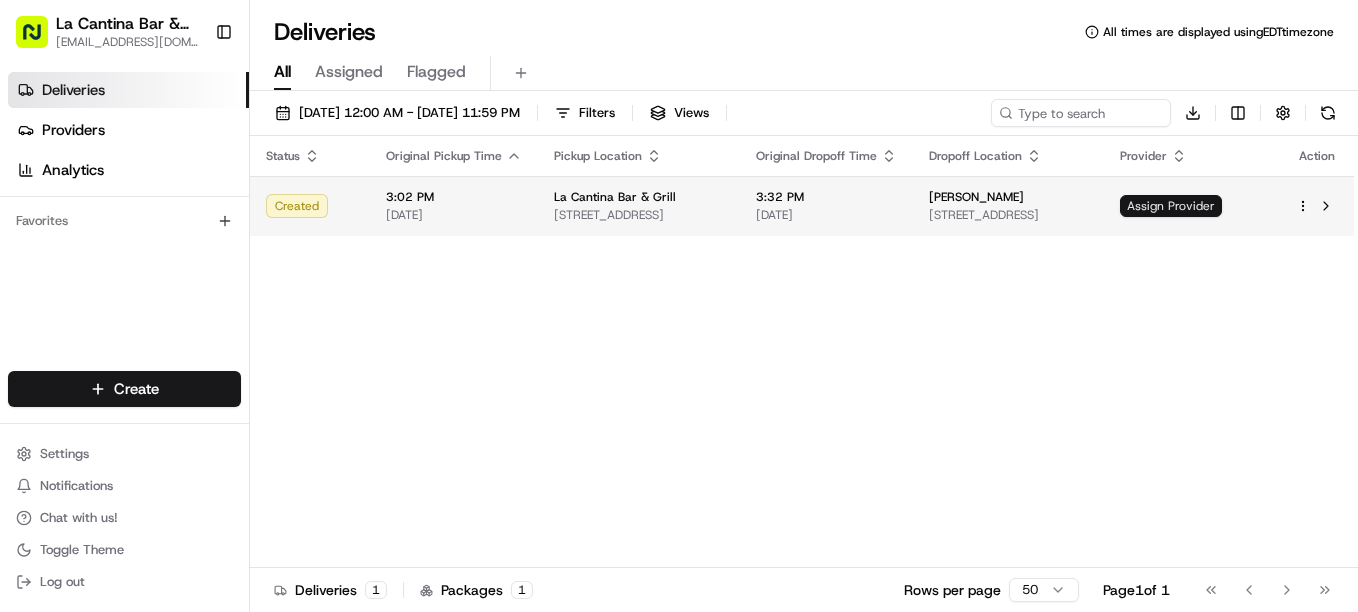 click on "Assign Provider" at bounding box center (1171, 206) 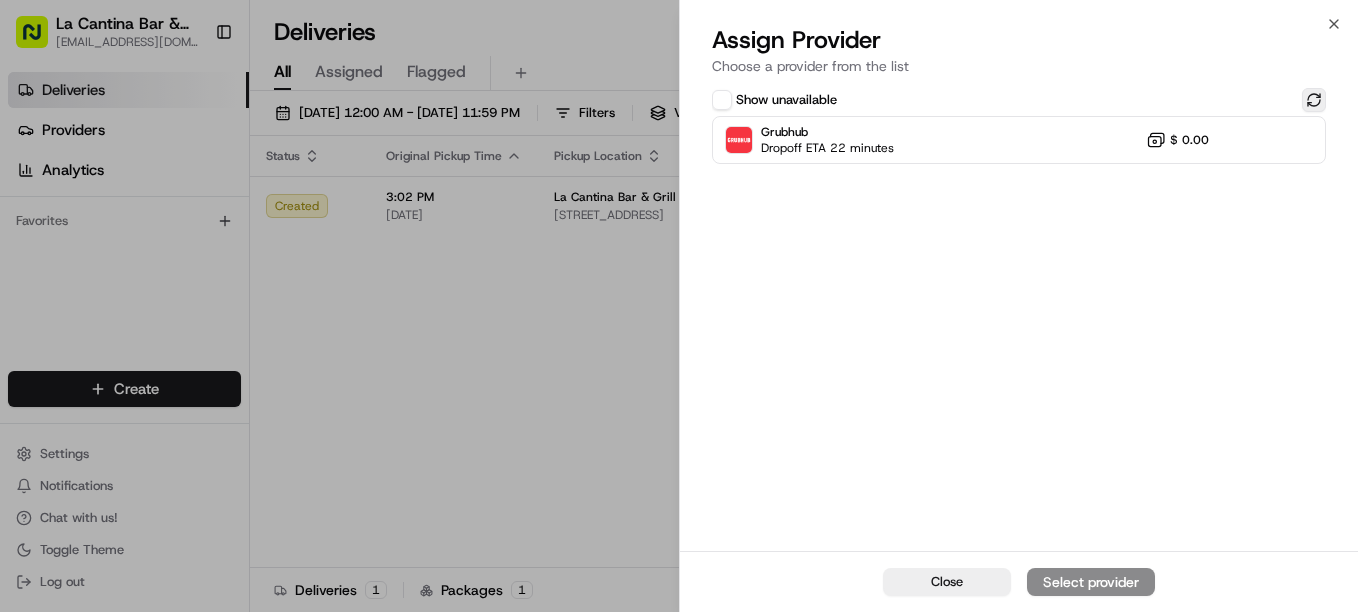 click at bounding box center (1314, 100) 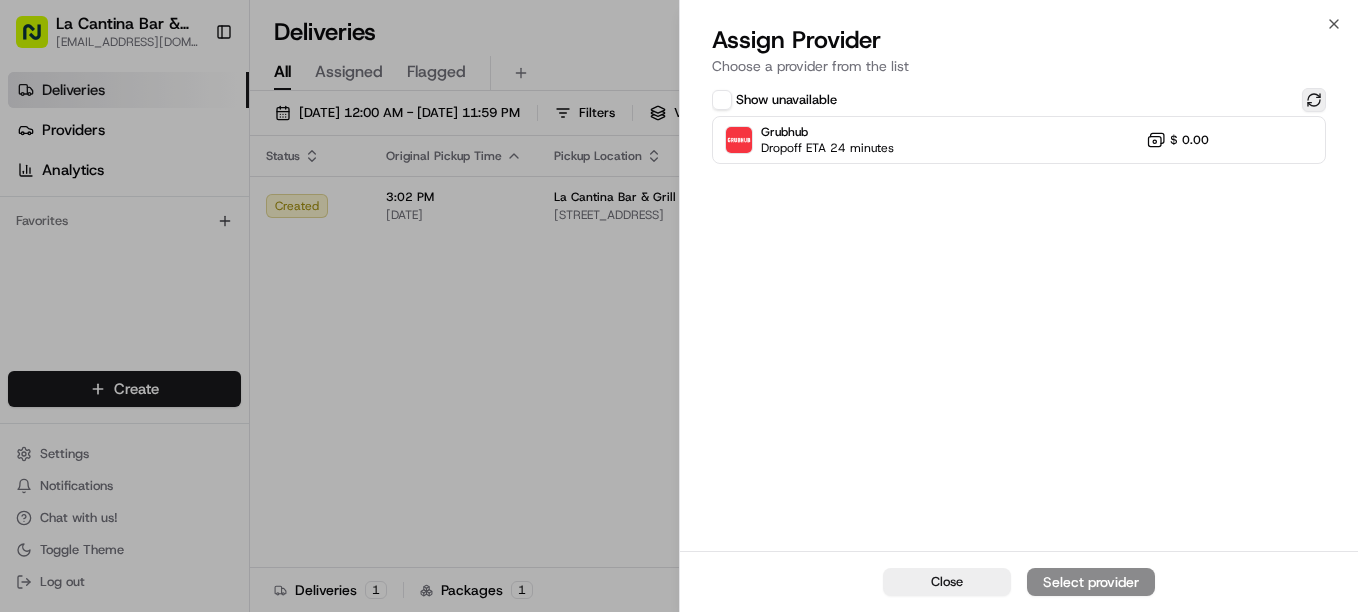 click at bounding box center (1314, 100) 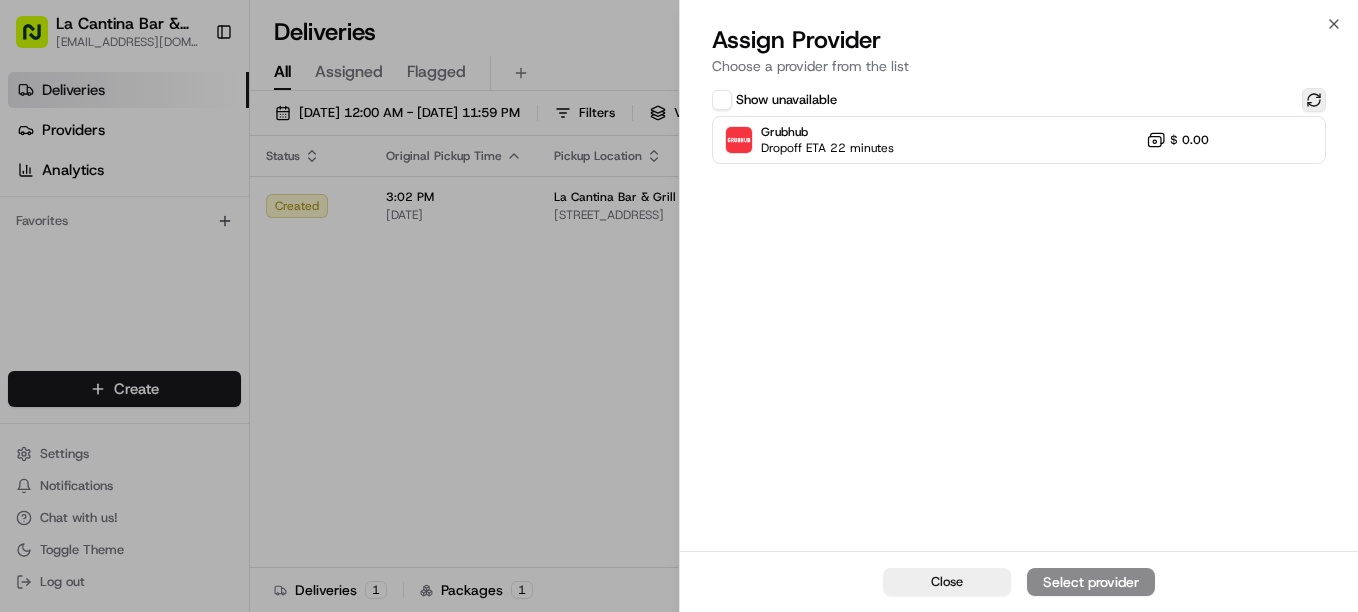 click at bounding box center [1314, 100] 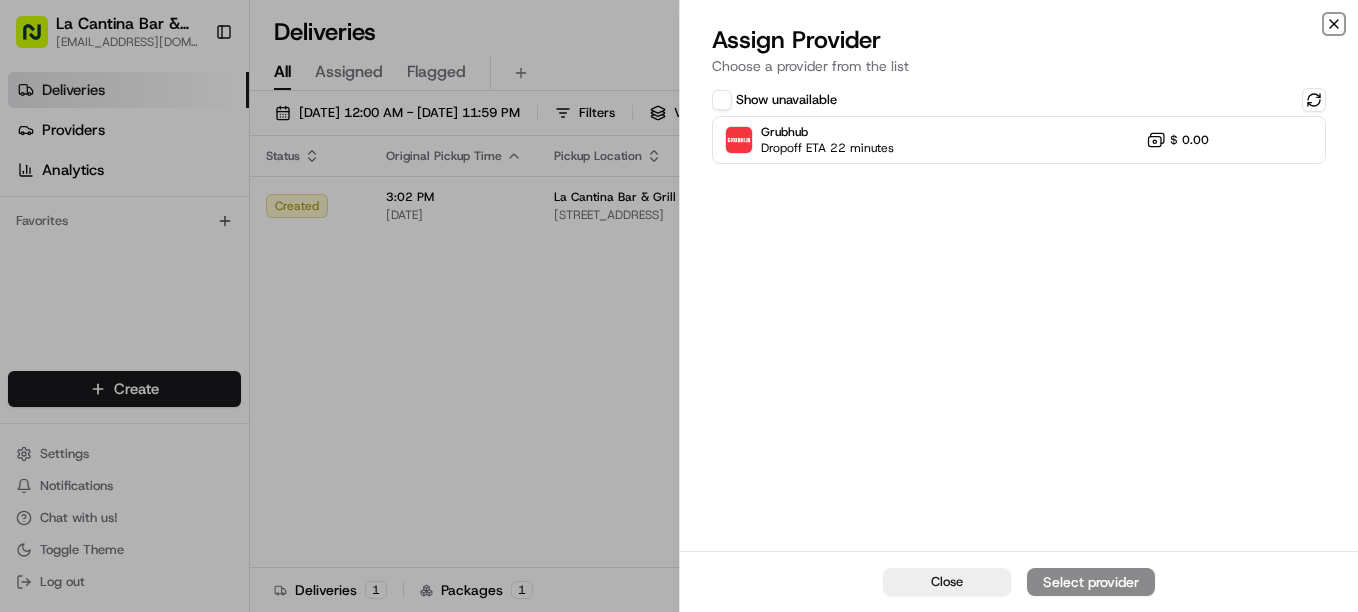 click 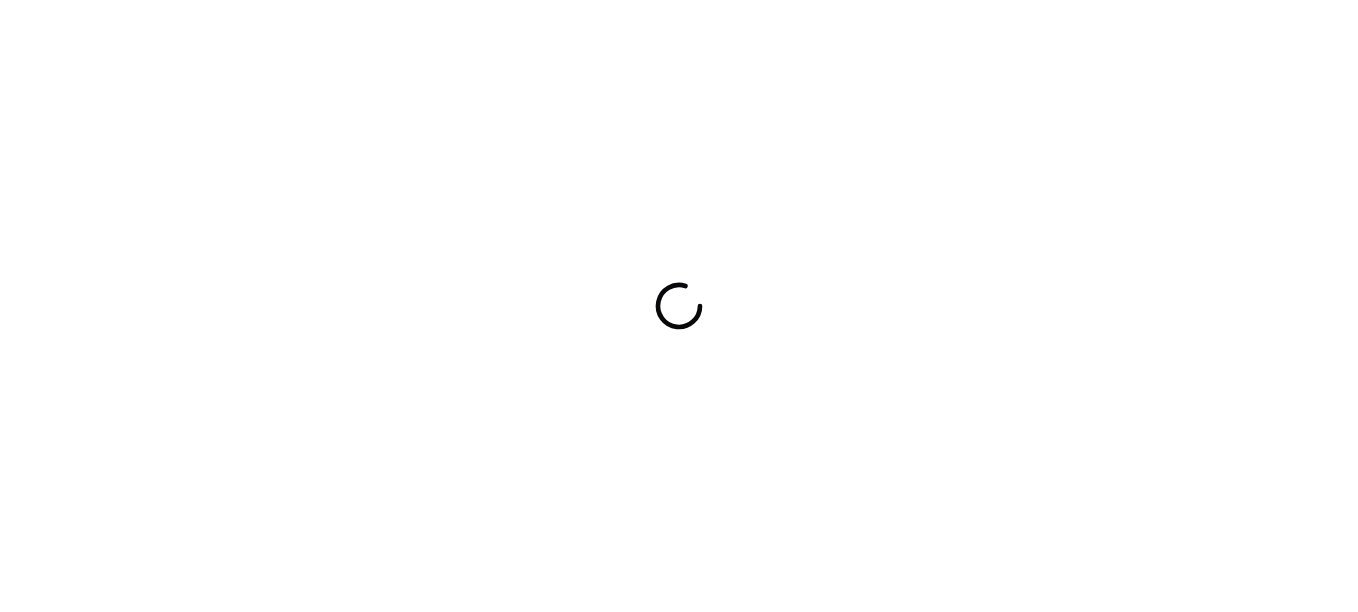 scroll, scrollTop: 0, scrollLeft: 0, axis: both 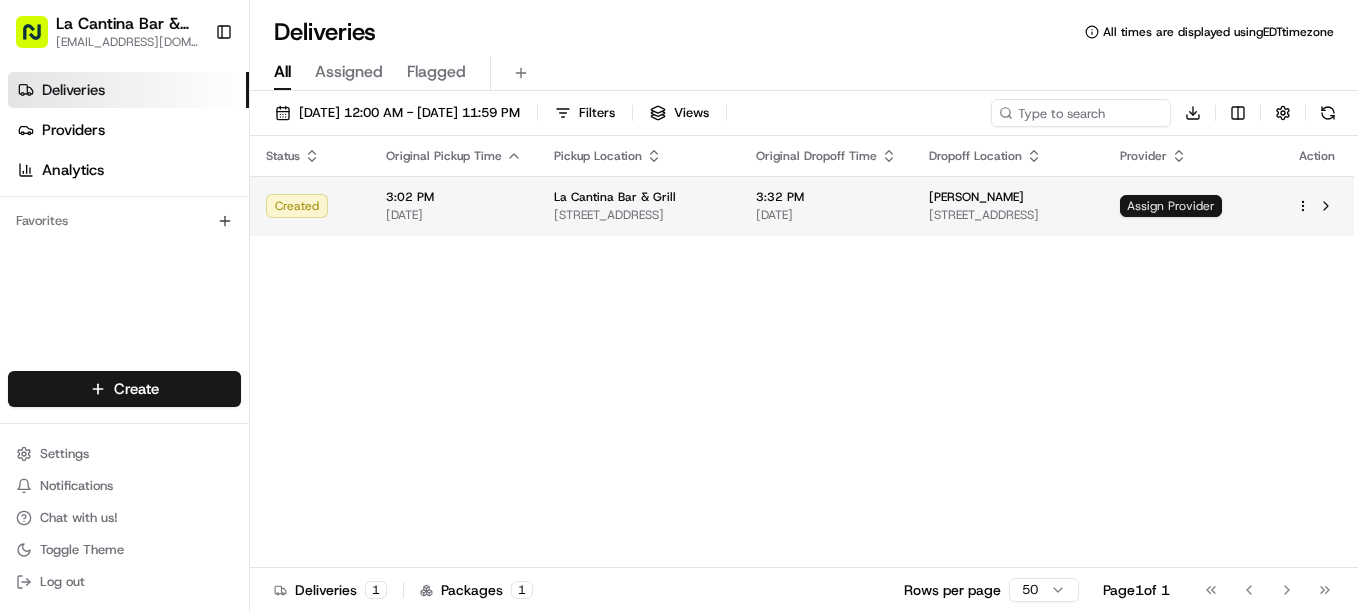 click on "Assign Provider" at bounding box center [1171, 206] 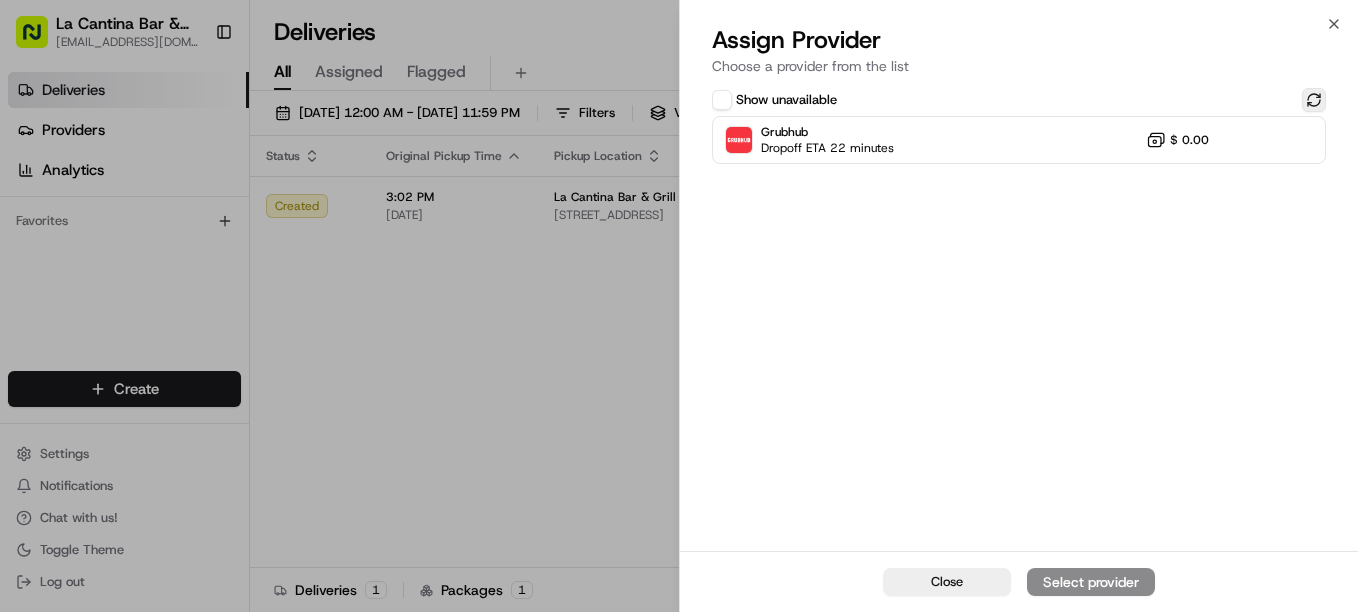 click at bounding box center (1314, 100) 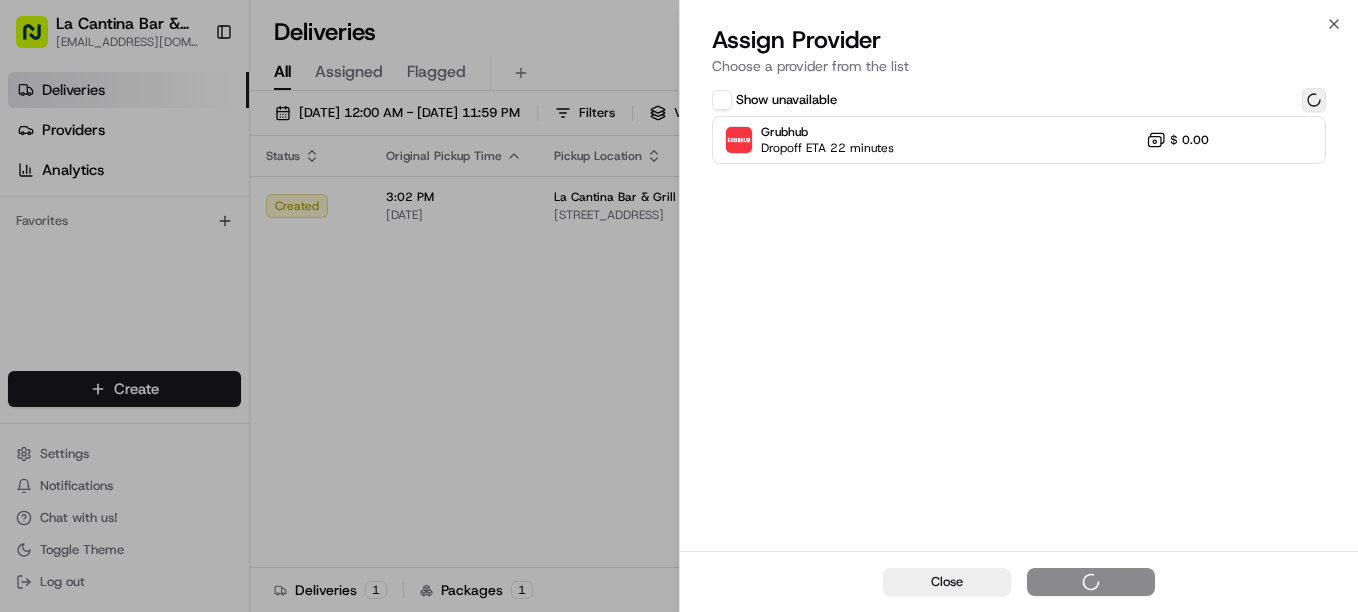 scroll, scrollTop: 0, scrollLeft: 0, axis: both 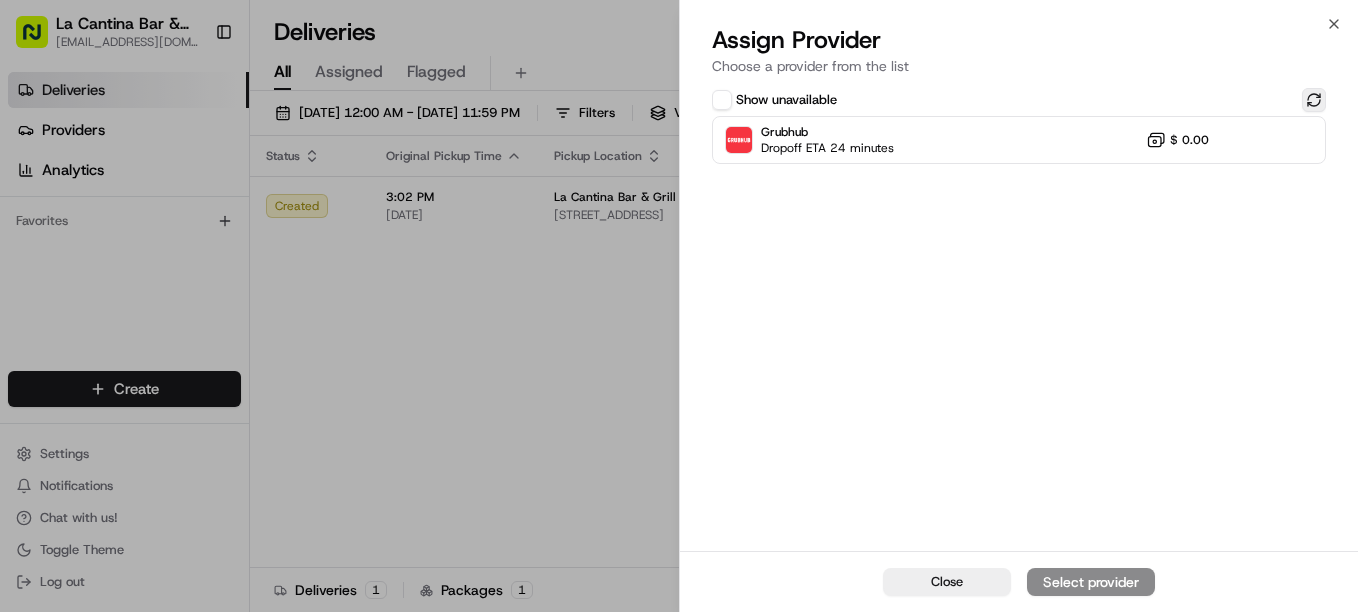 click at bounding box center [1314, 100] 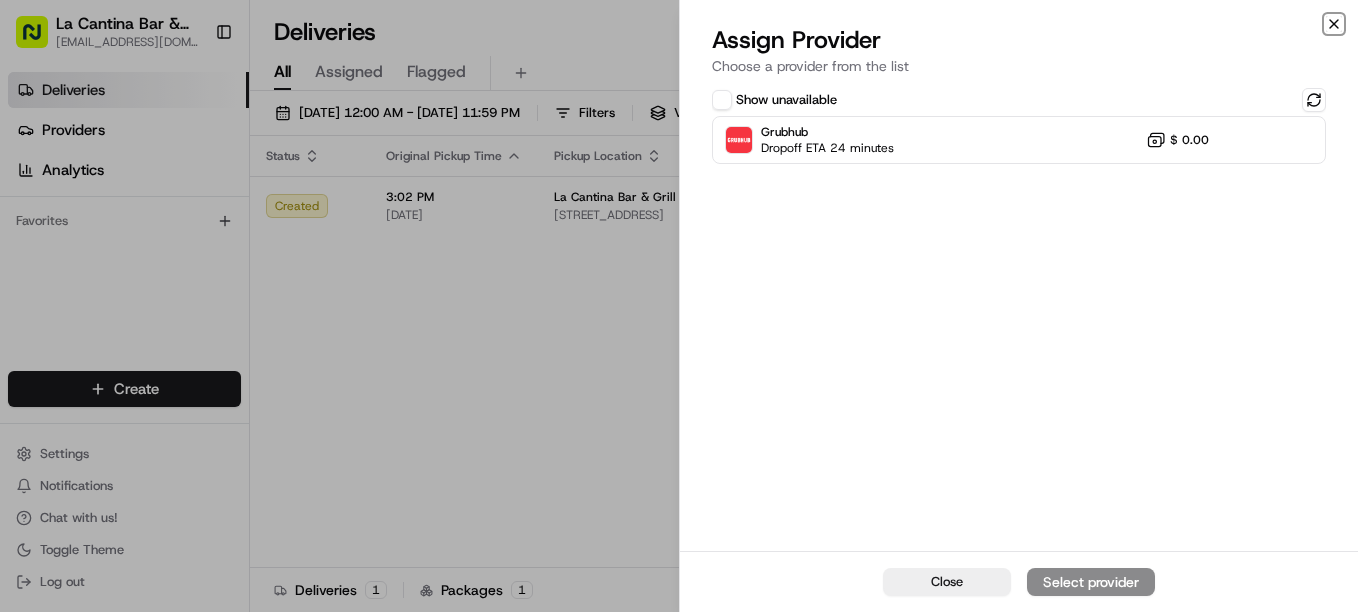 click 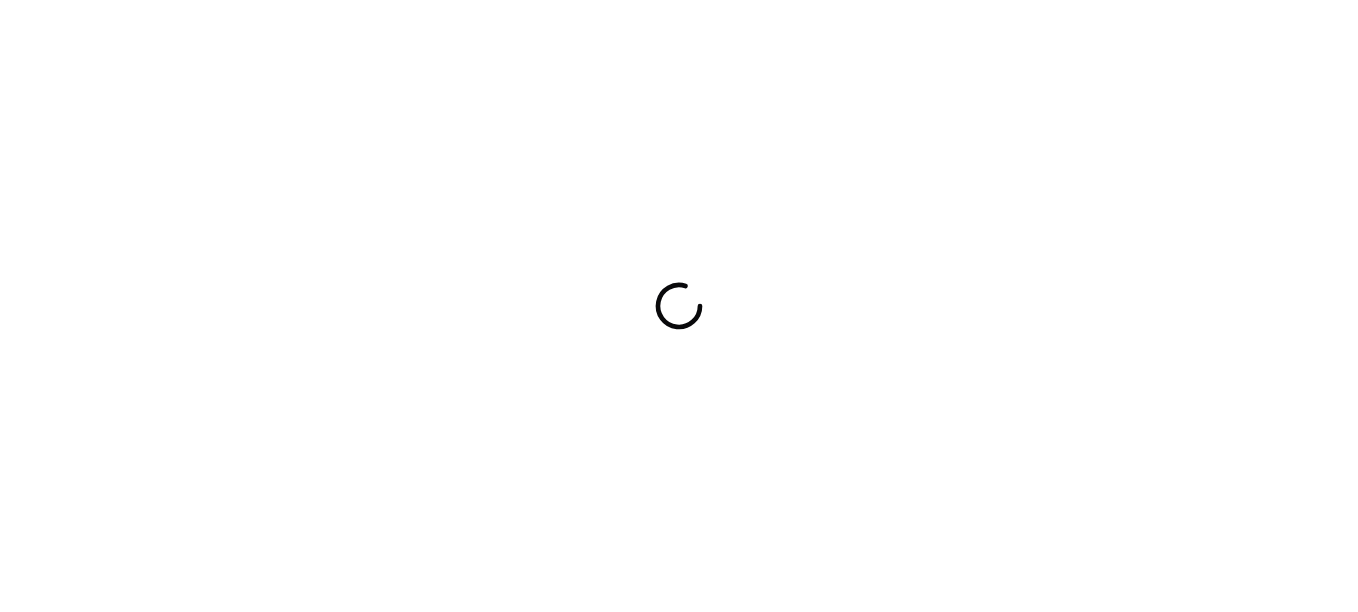 scroll, scrollTop: 0, scrollLeft: 0, axis: both 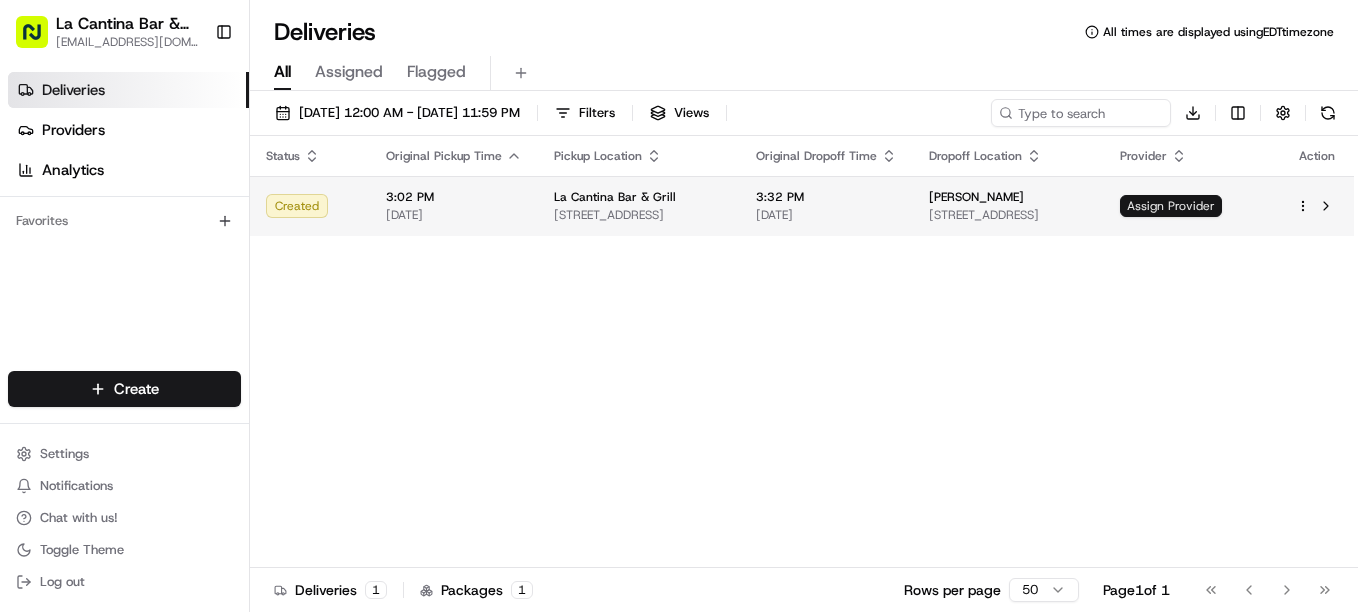 click on "Assign Provider" at bounding box center (1171, 206) 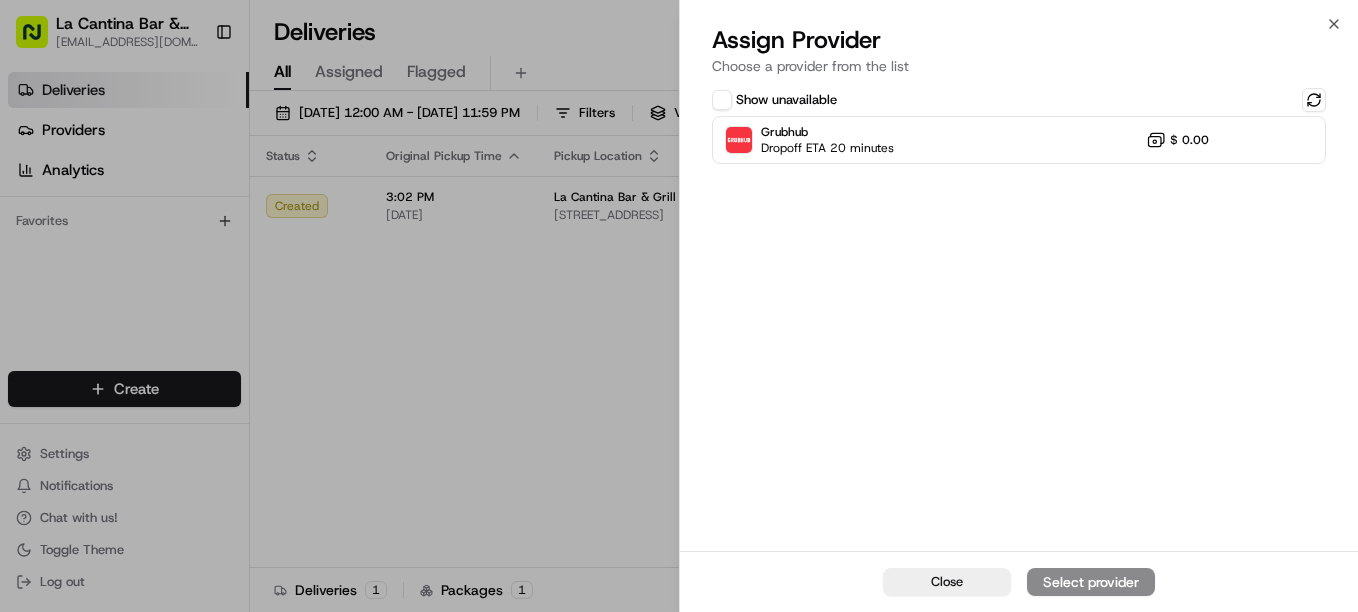 scroll, scrollTop: 0, scrollLeft: 0, axis: both 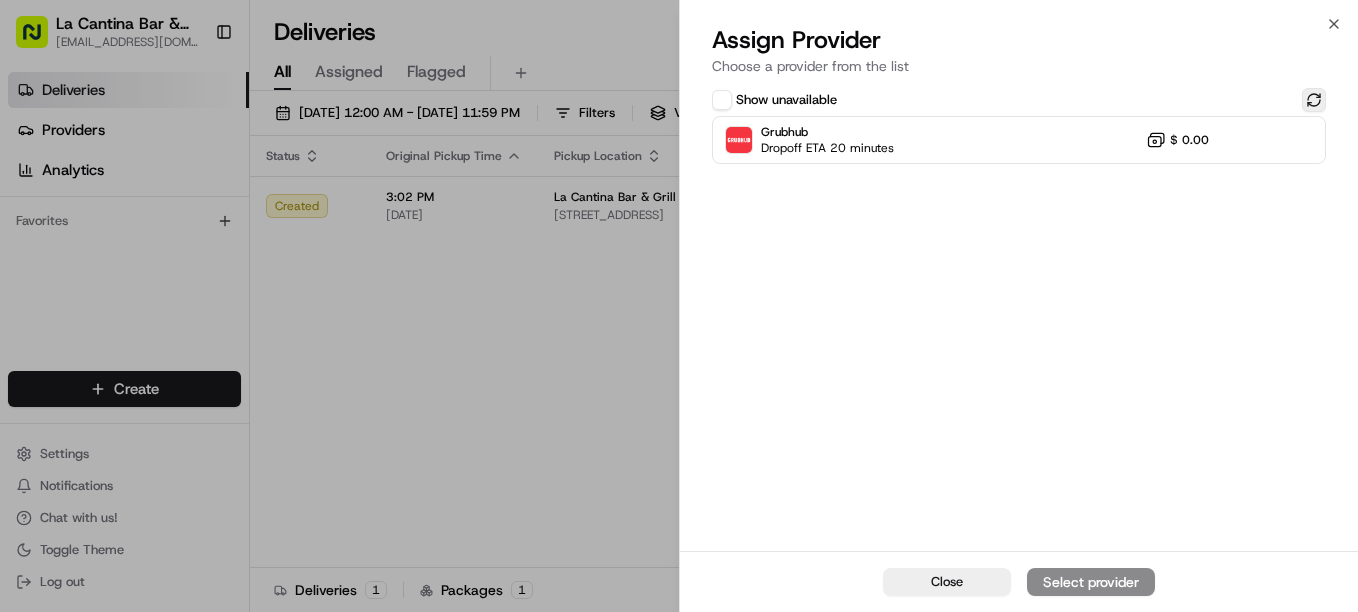 click at bounding box center (1314, 100) 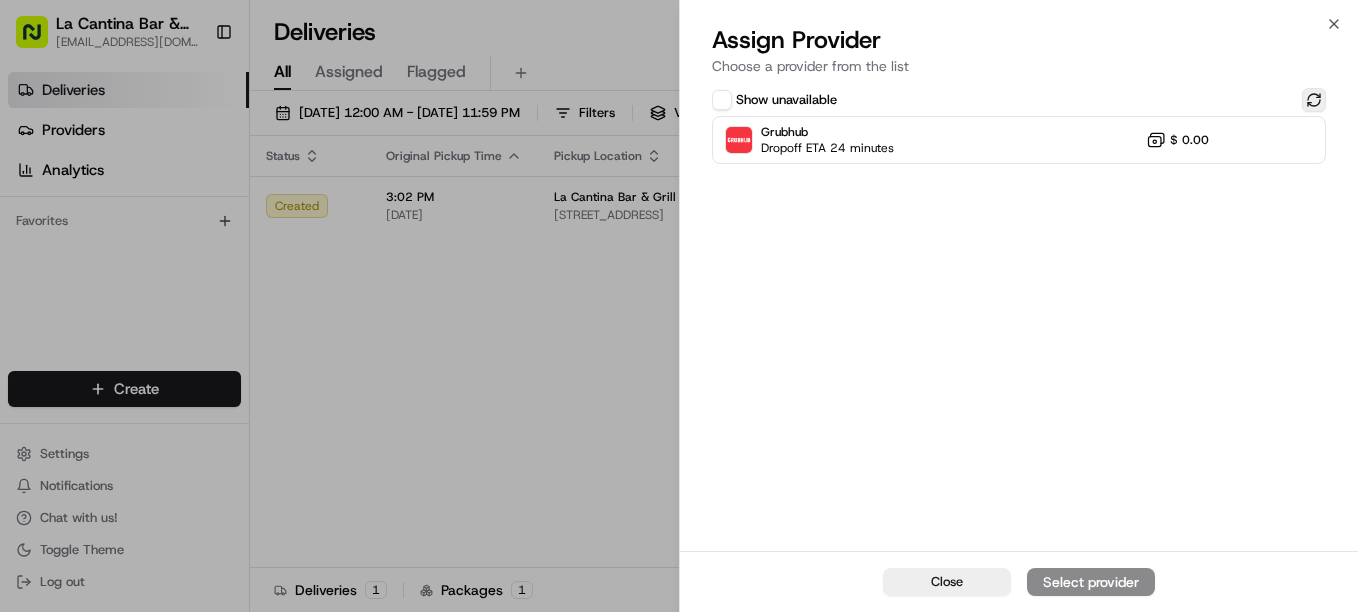 click at bounding box center (1314, 100) 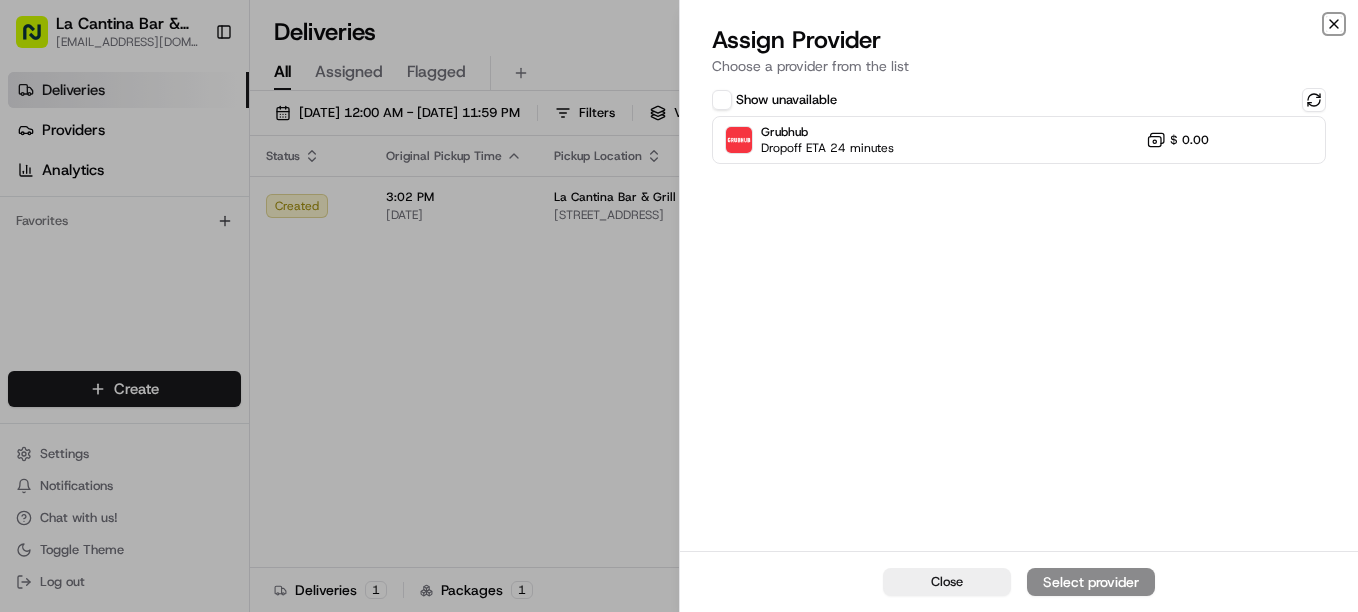 click 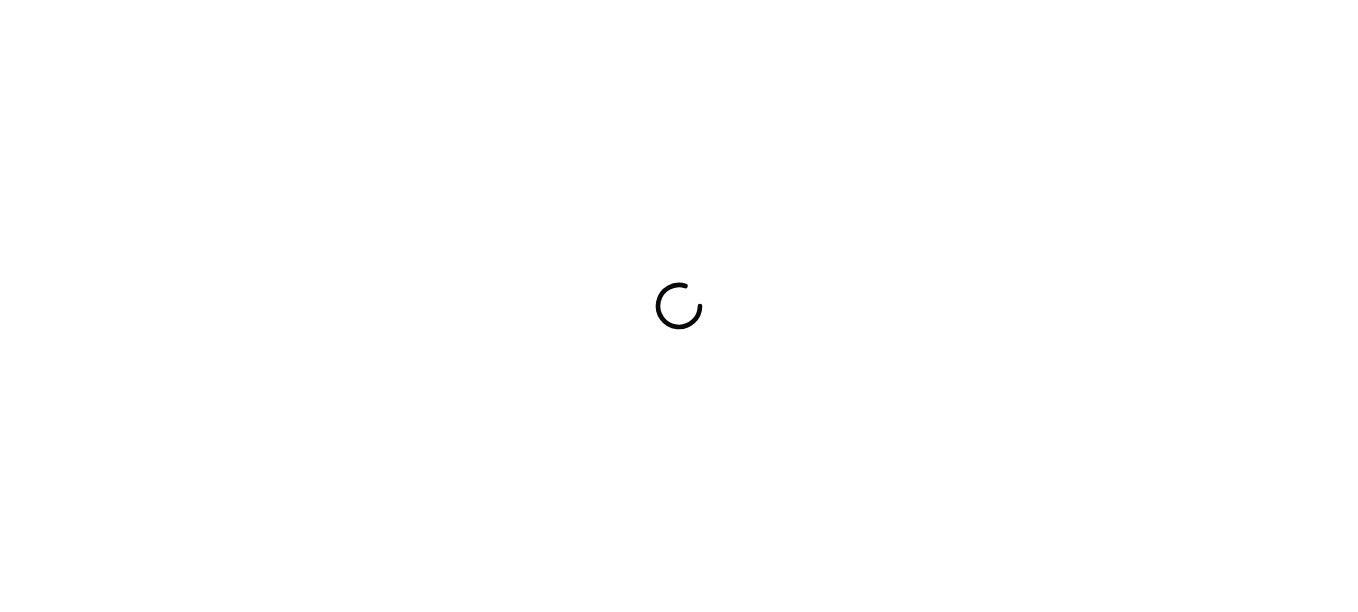 scroll, scrollTop: 0, scrollLeft: 0, axis: both 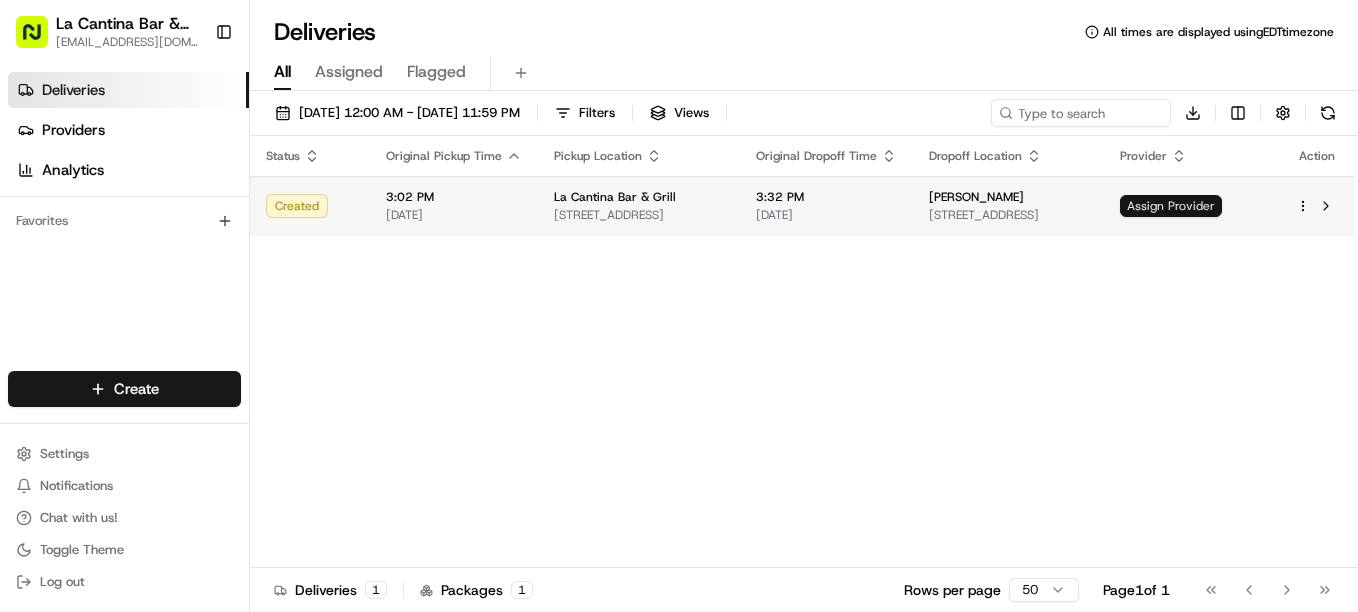 click on "Assign Provider" at bounding box center [1171, 206] 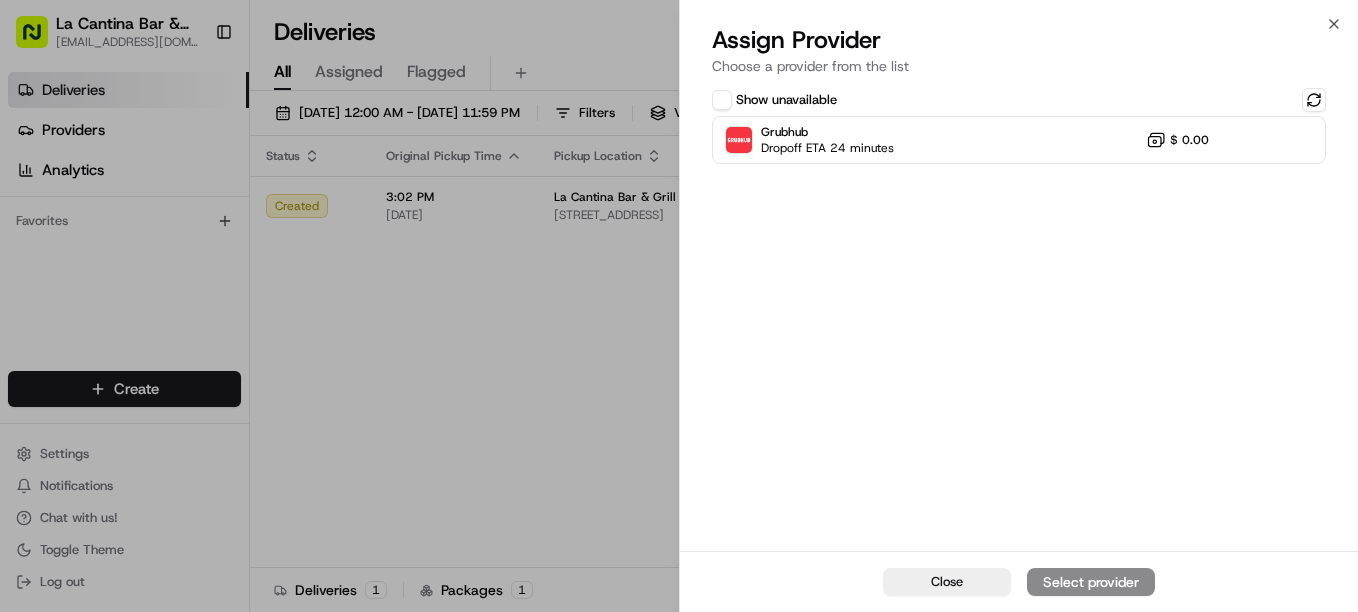 scroll, scrollTop: 0, scrollLeft: 0, axis: both 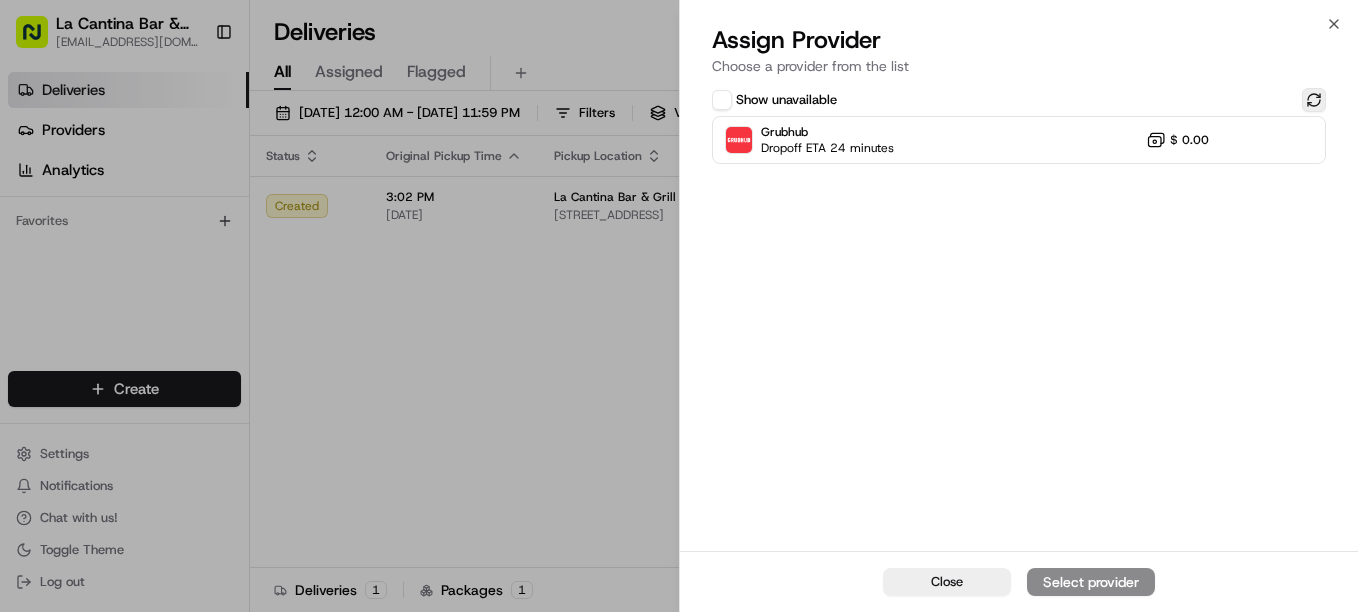 click at bounding box center (1314, 100) 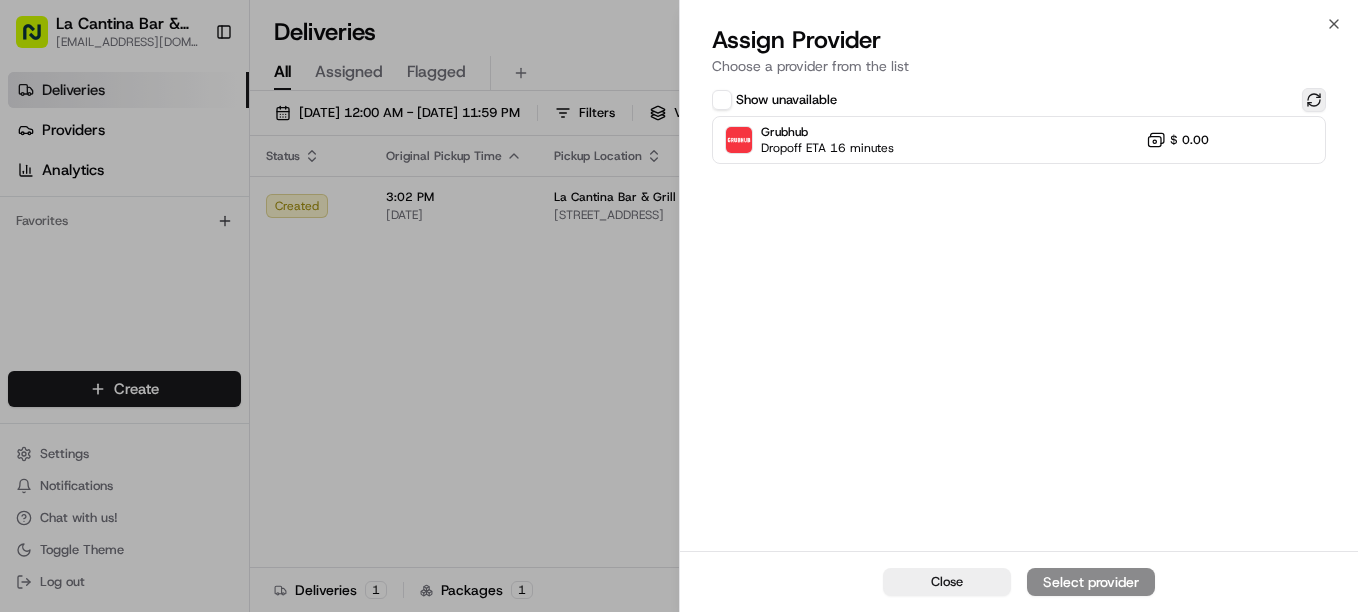 click at bounding box center (1314, 100) 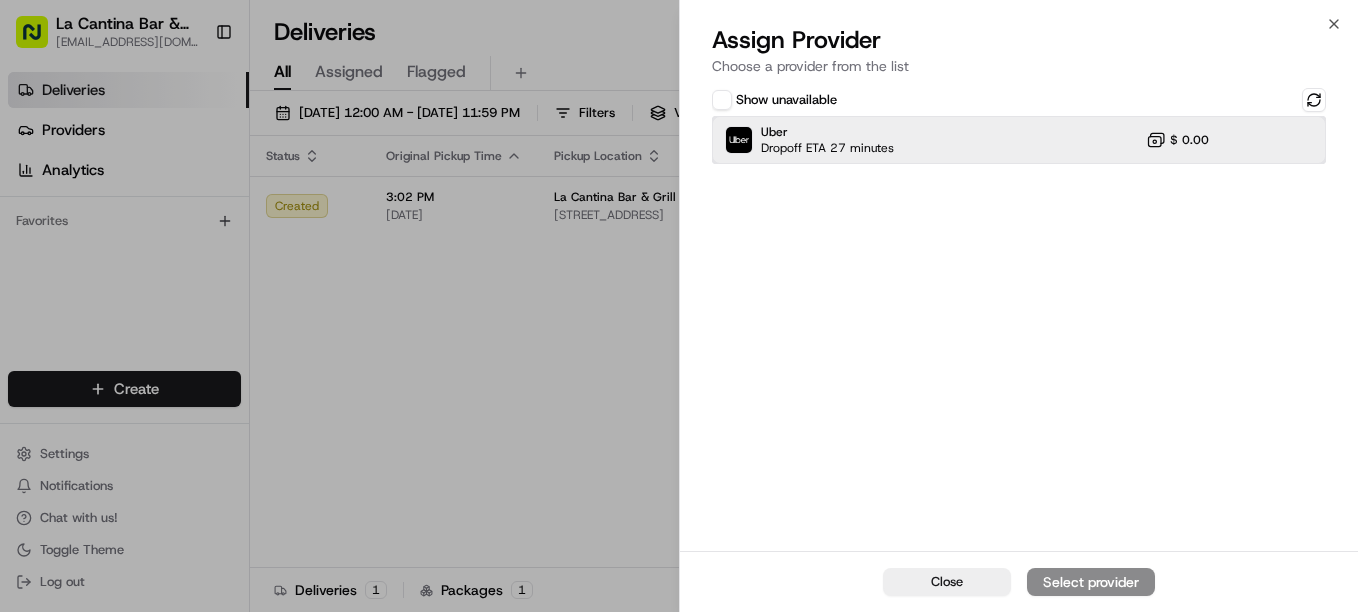 drag, startPoint x: 1253, startPoint y: 134, endPoint x: 1220, endPoint y: 183, distance: 59.07622 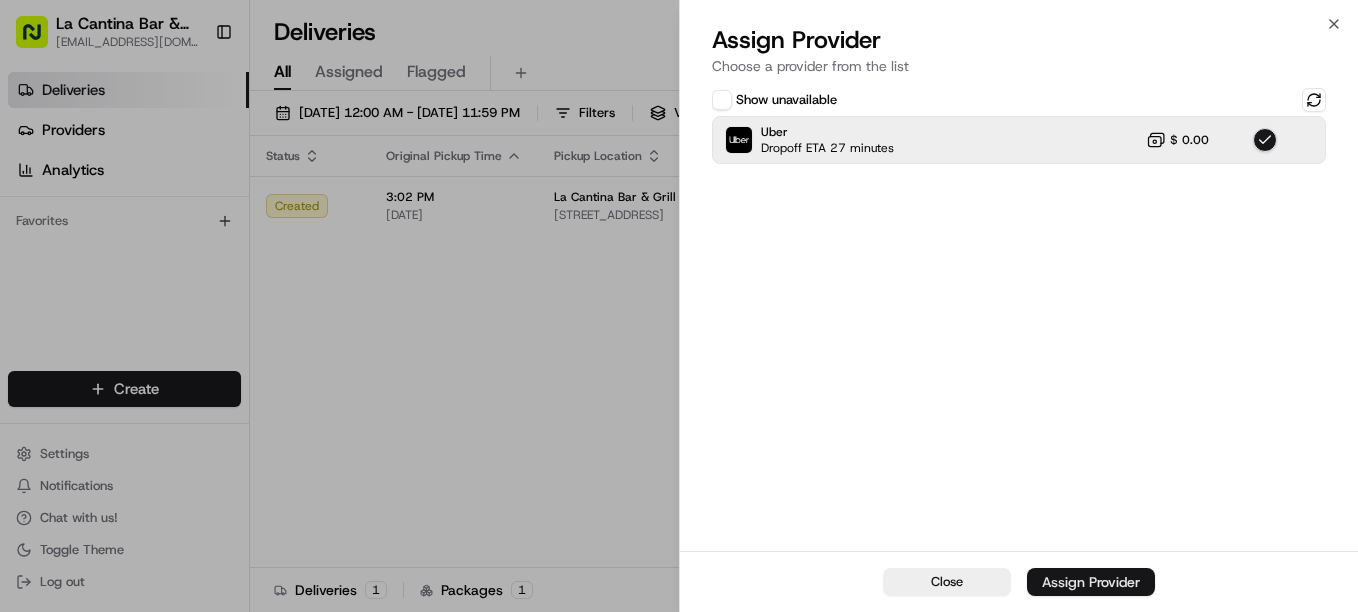 click on "Assign Provider" at bounding box center [1091, 582] 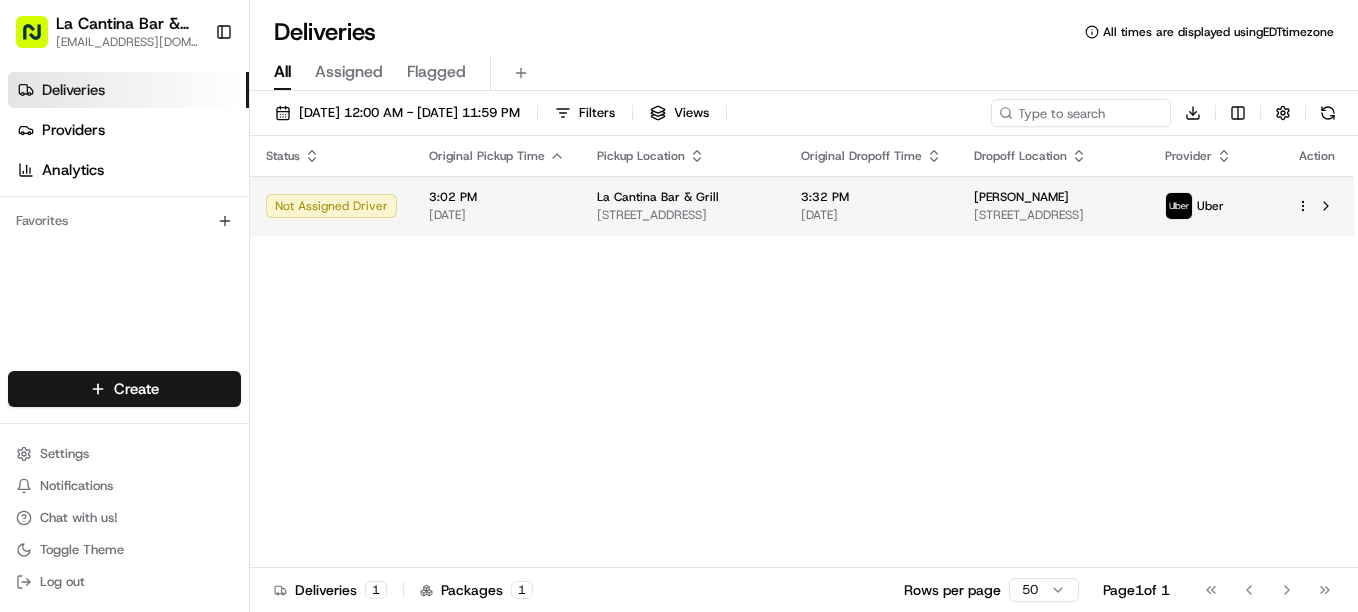 click on "3:32 PM" at bounding box center (871, 197) 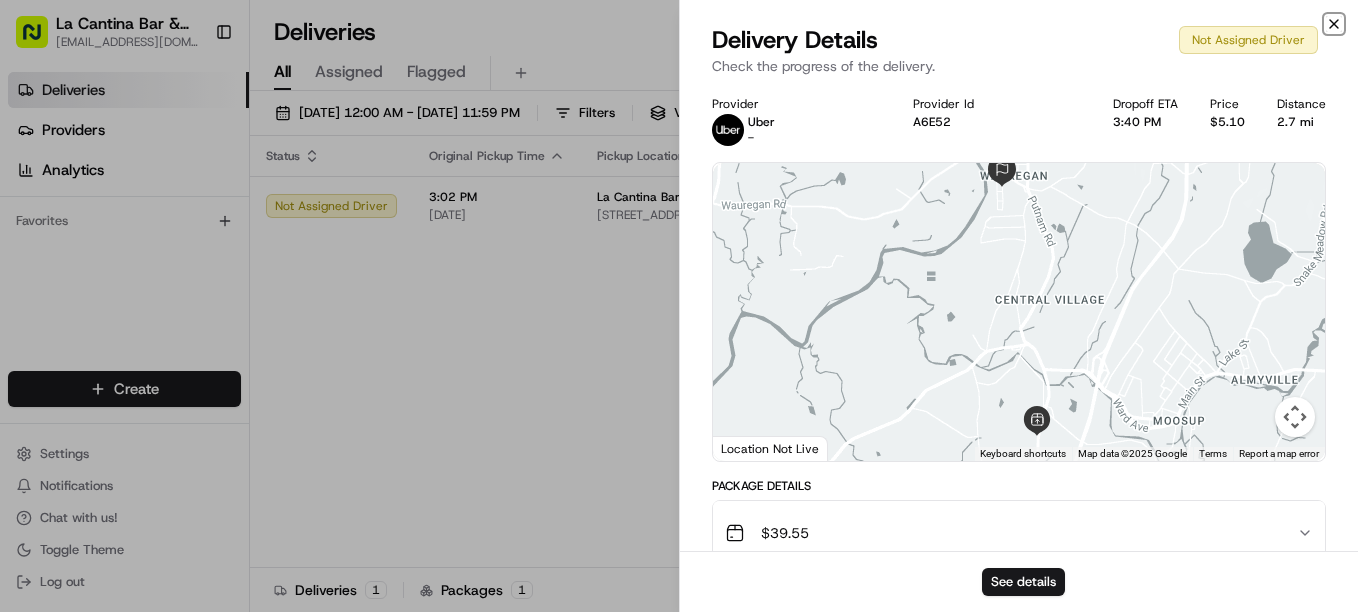 click 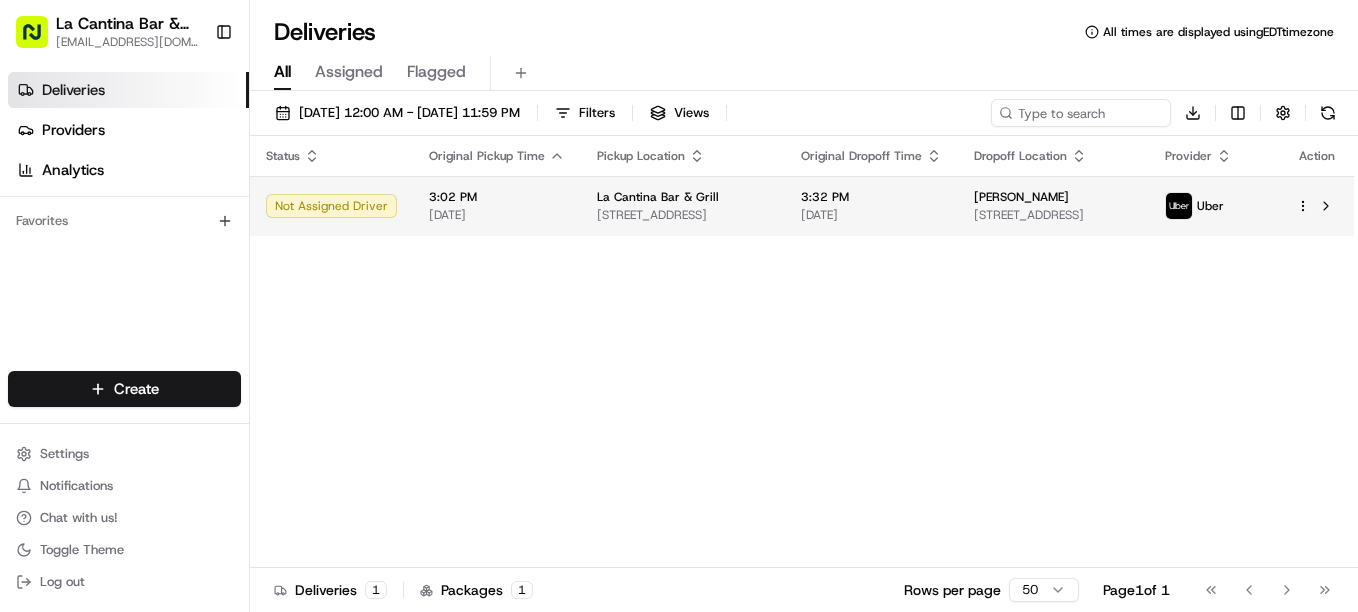 click on "[STREET_ADDRESS]" at bounding box center [1054, 215] 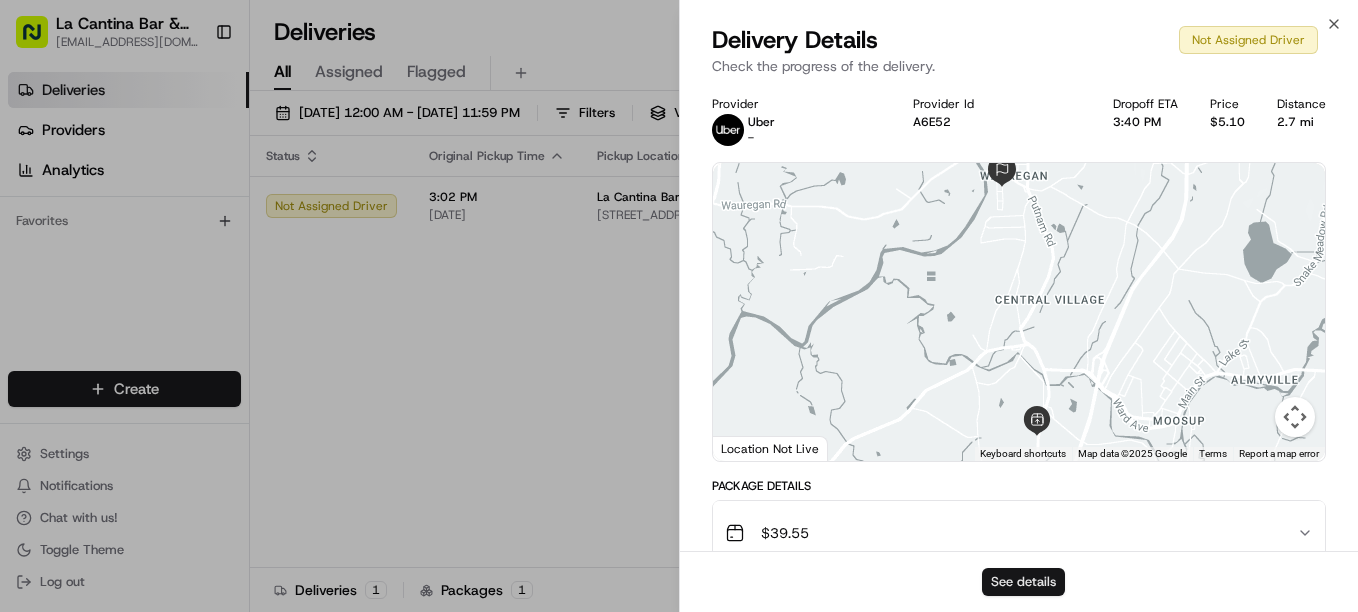 click on "See details" at bounding box center (1023, 582) 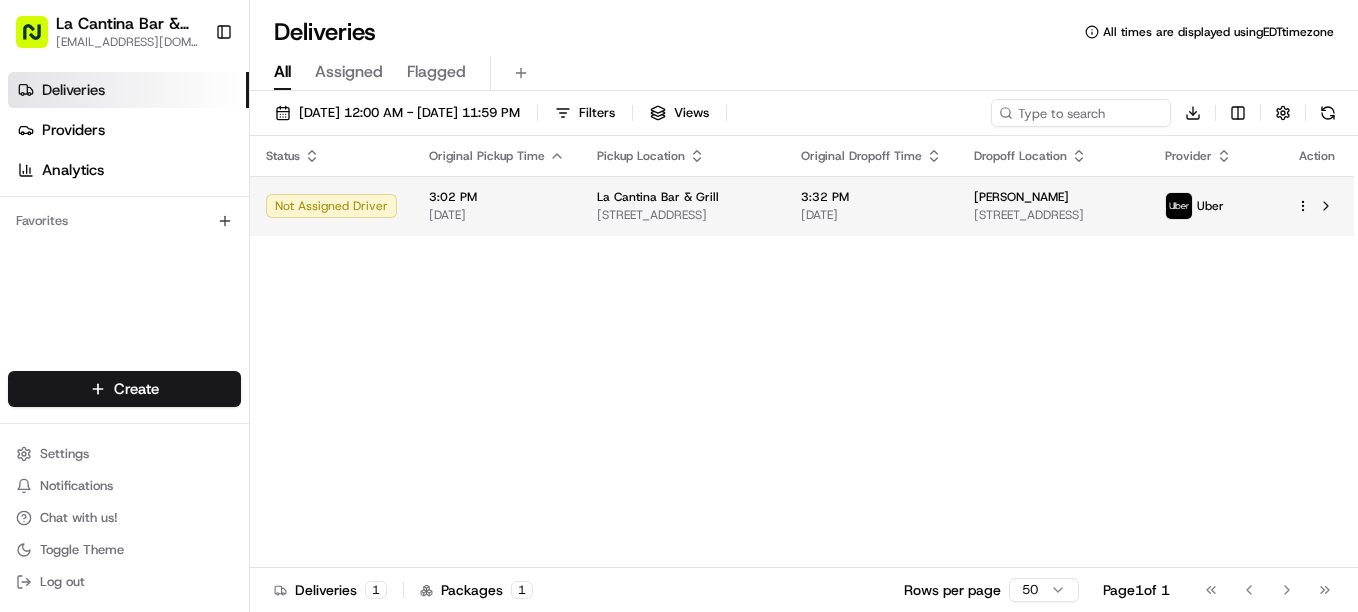 click on "[DATE]" at bounding box center [871, 215] 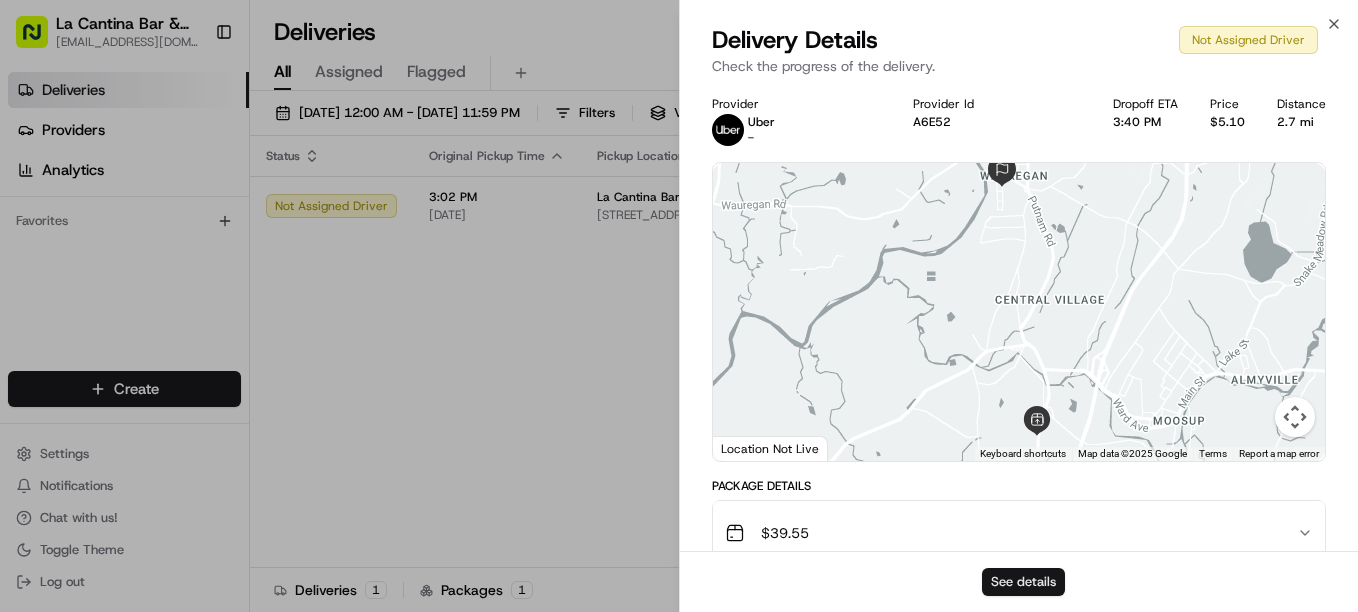 click on "See details" at bounding box center [1023, 582] 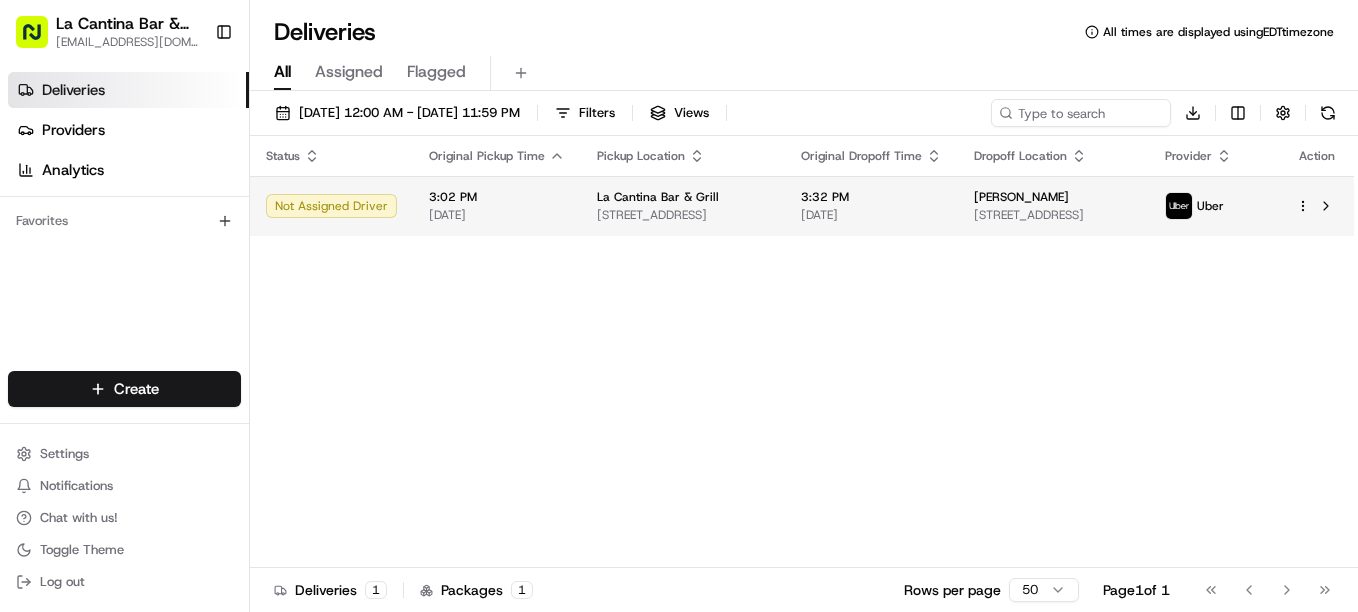 click on "3:32 PM 07/10/2025" at bounding box center [871, 206] 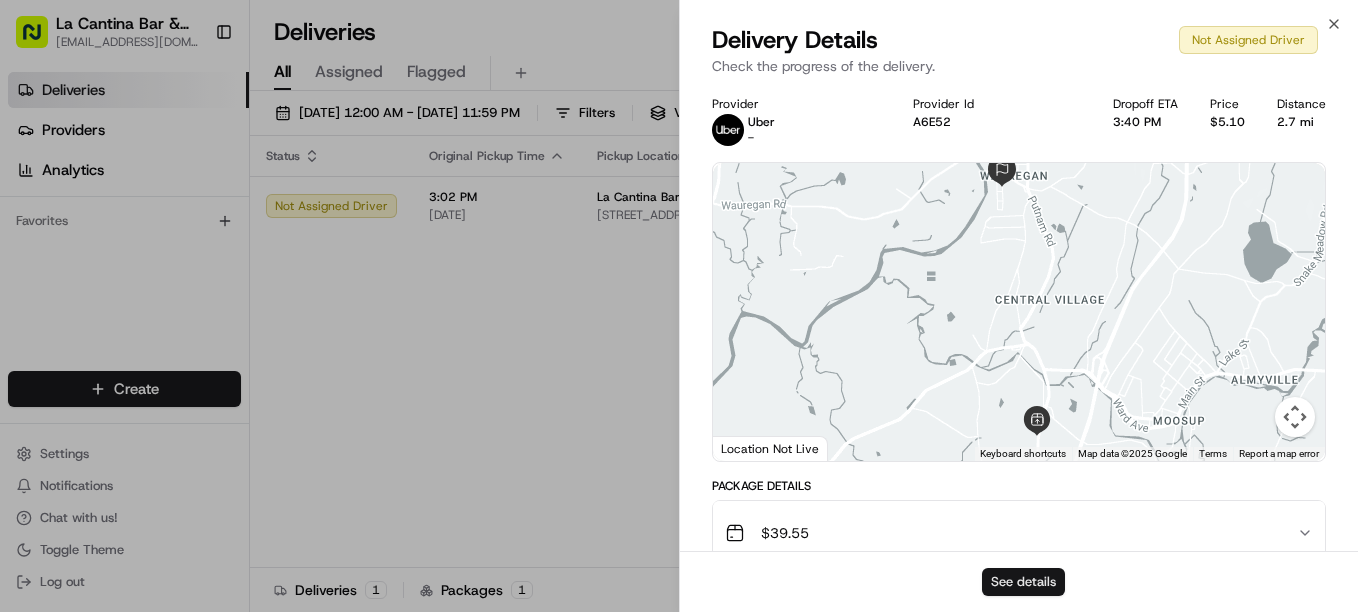 click on "See details" at bounding box center (1023, 582) 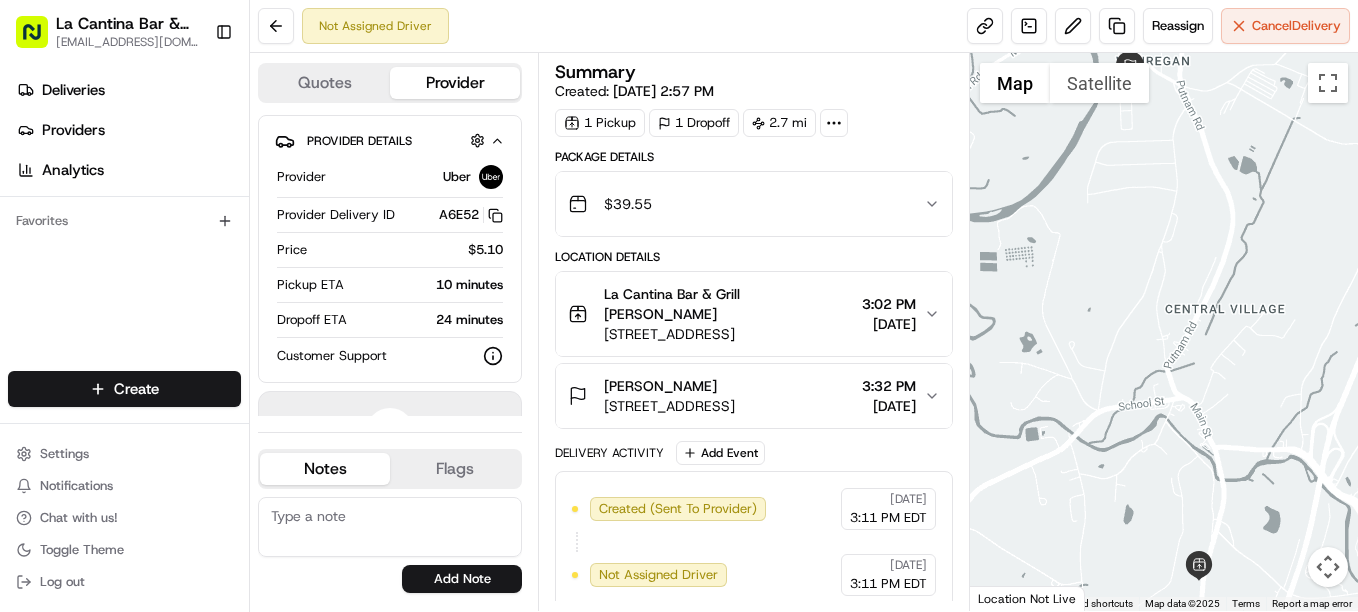 scroll, scrollTop: 0, scrollLeft: 0, axis: both 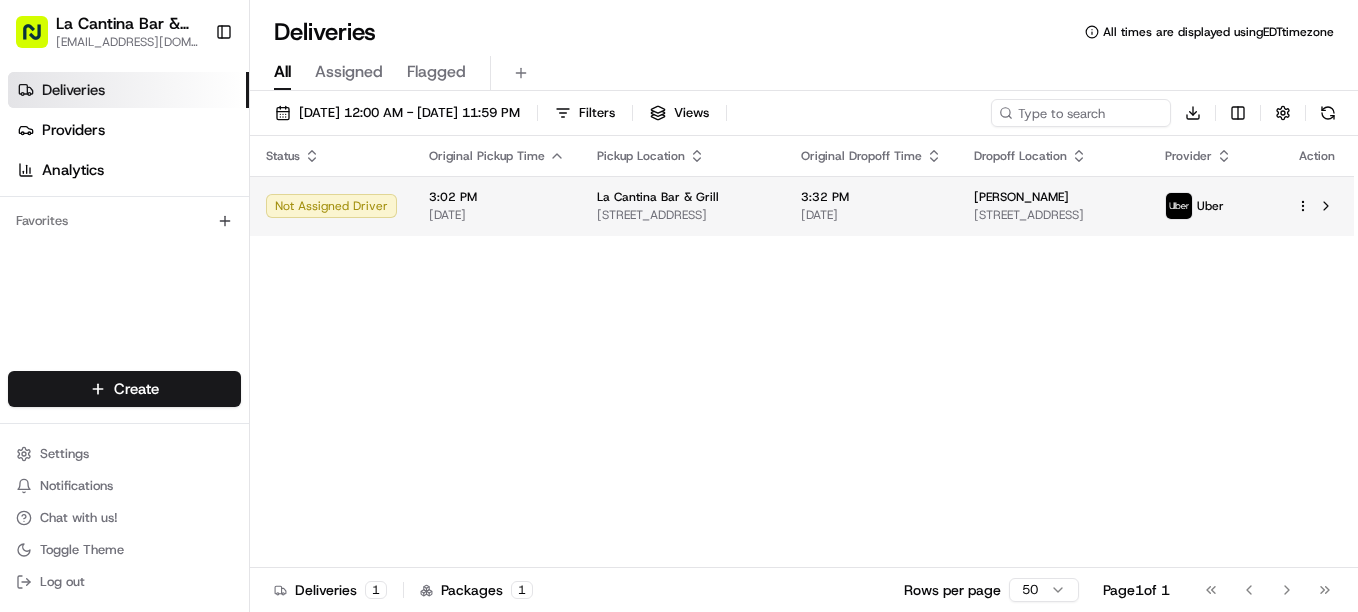 click on "[PERSON_NAME] [STREET_ADDRESS]" at bounding box center [1054, 206] 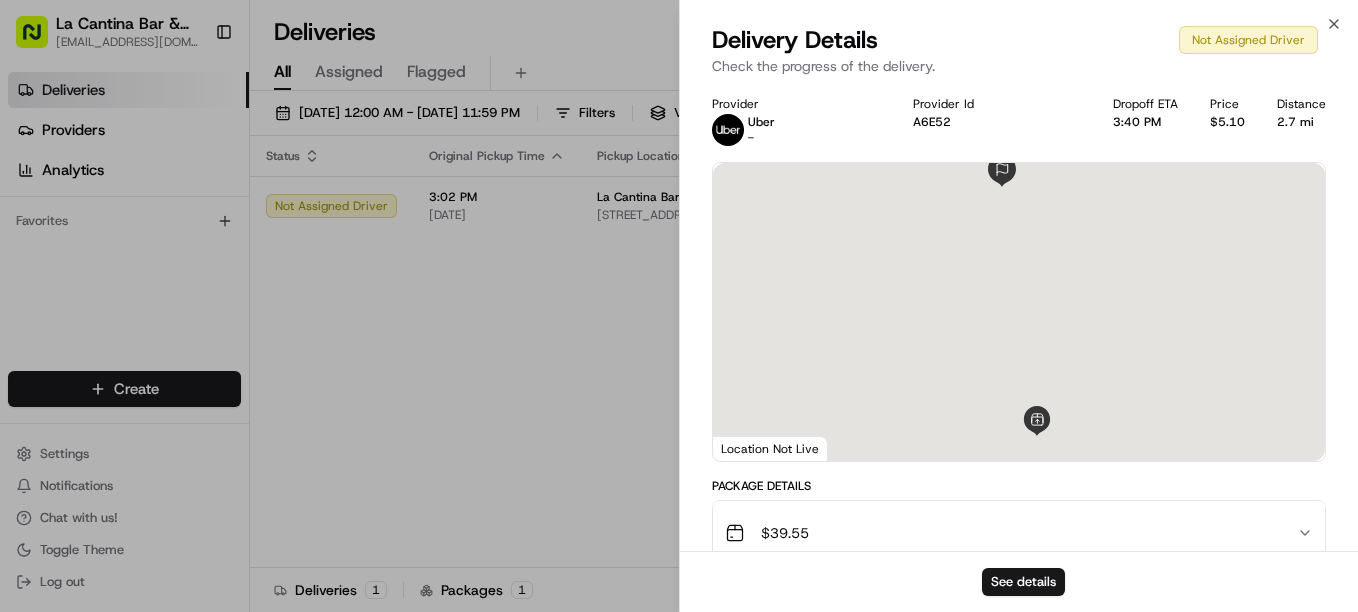 scroll, scrollTop: 0, scrollLeft: 0, axis: both 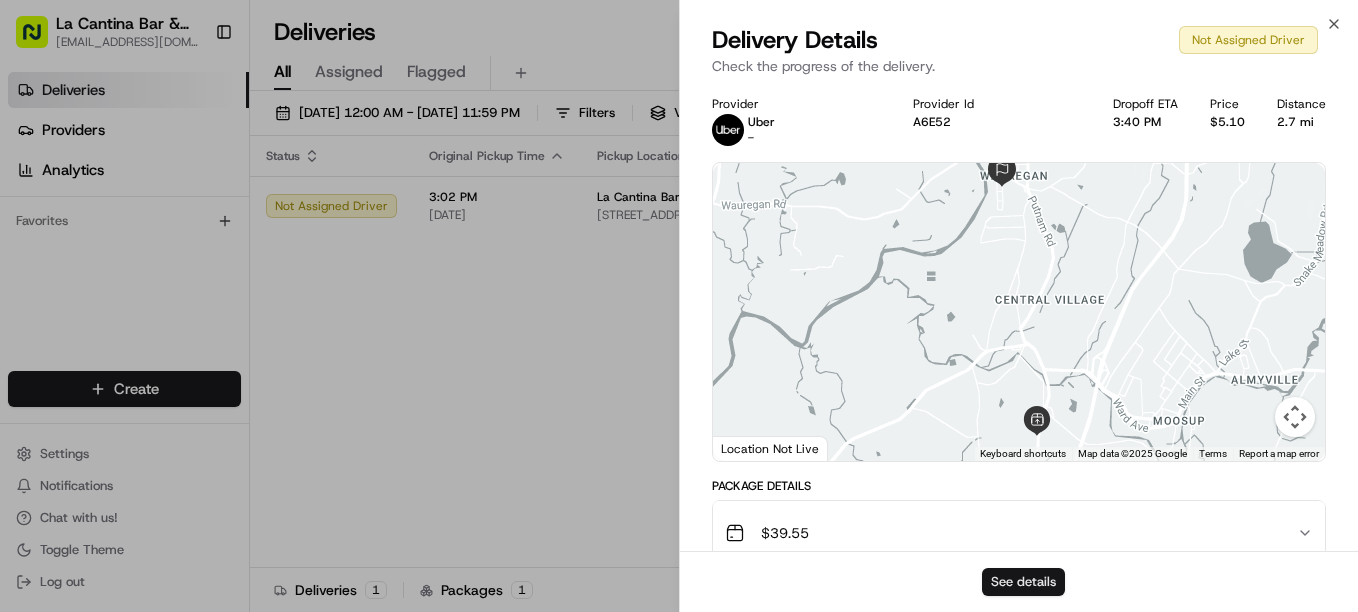 click on "See details" at bounding box center [1023, 582] 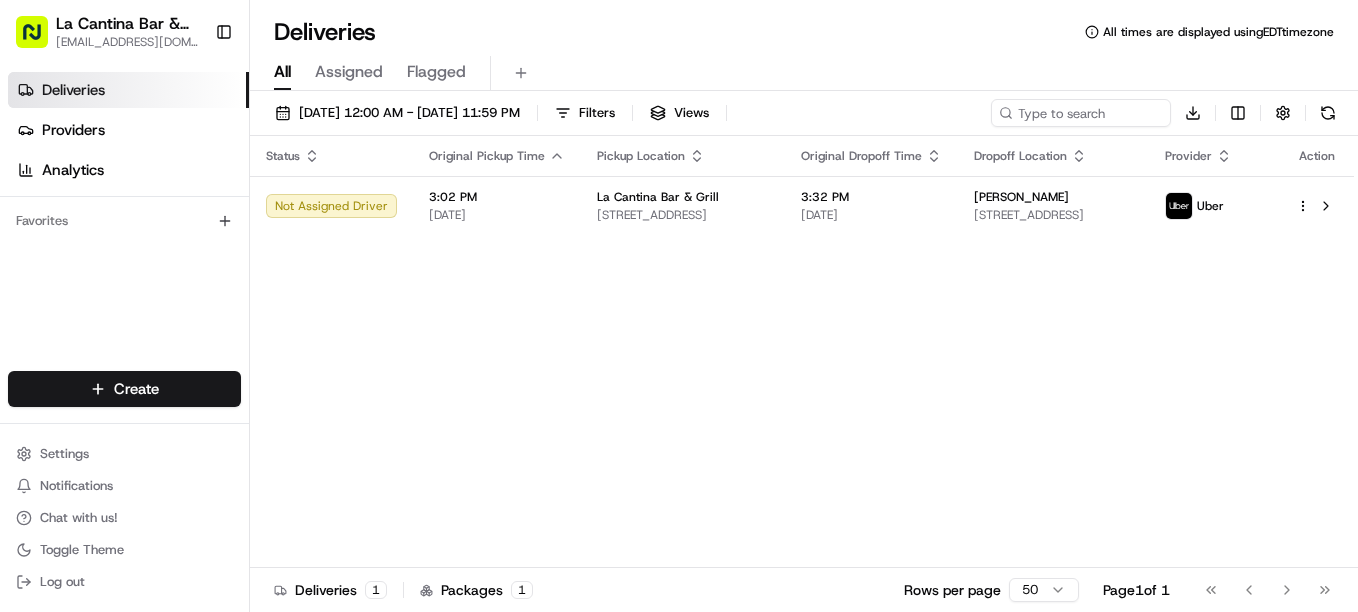 click on "Status Original Pickup Time Pickup Location Original Dropoff Time Dropoff Location Provider Action Not Assigned Driver 3:02 PM 07/10/2025 La Cantina Bar & Grill 123 Norwich Rd, Plainfield, CT 06374, USA 3:32 PM 07/10/2025 Anastasia Piligian 65 S Chestnut St, Moosup, CT 06354, USA Uber" at bounding box center (802, 352) 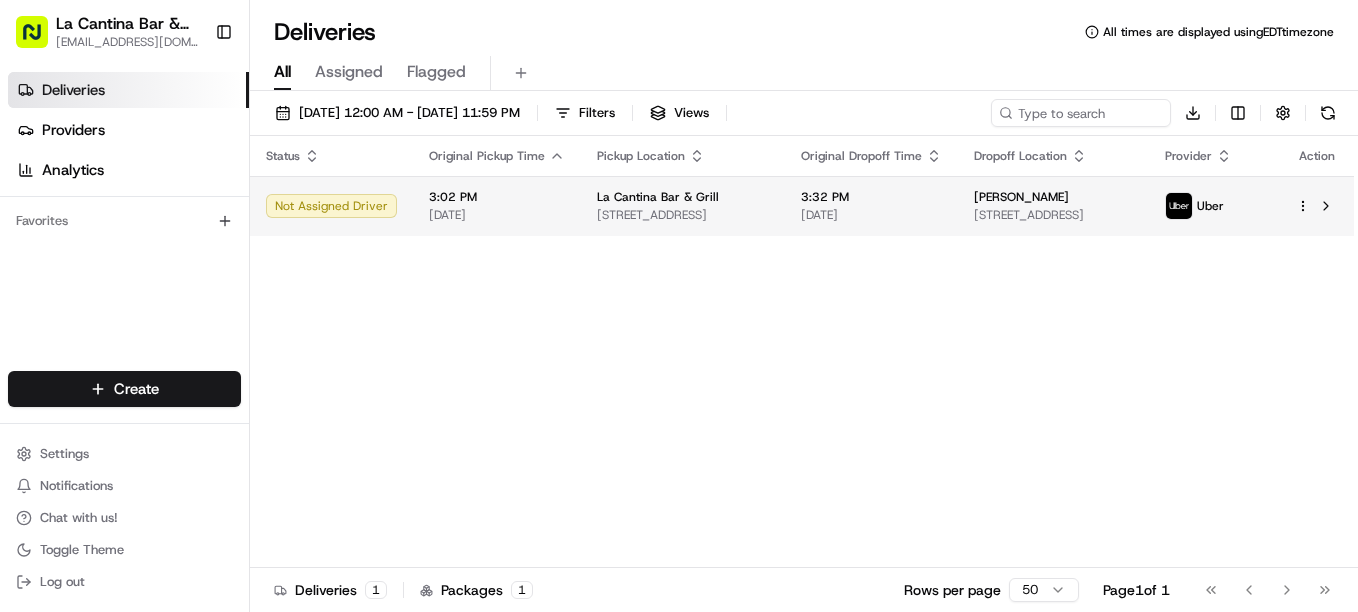 click on "[STREET_ADDRESS]" at bounding box center (683, 215) 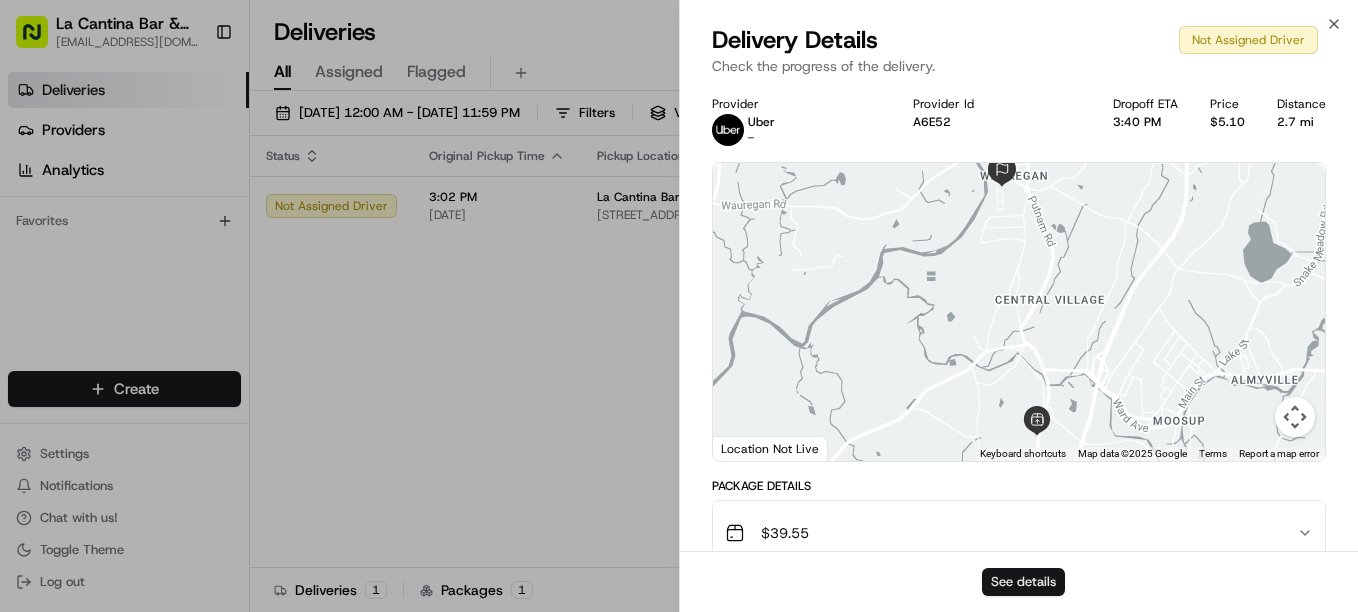 click on "See details" at bounding box center [1023, 582] 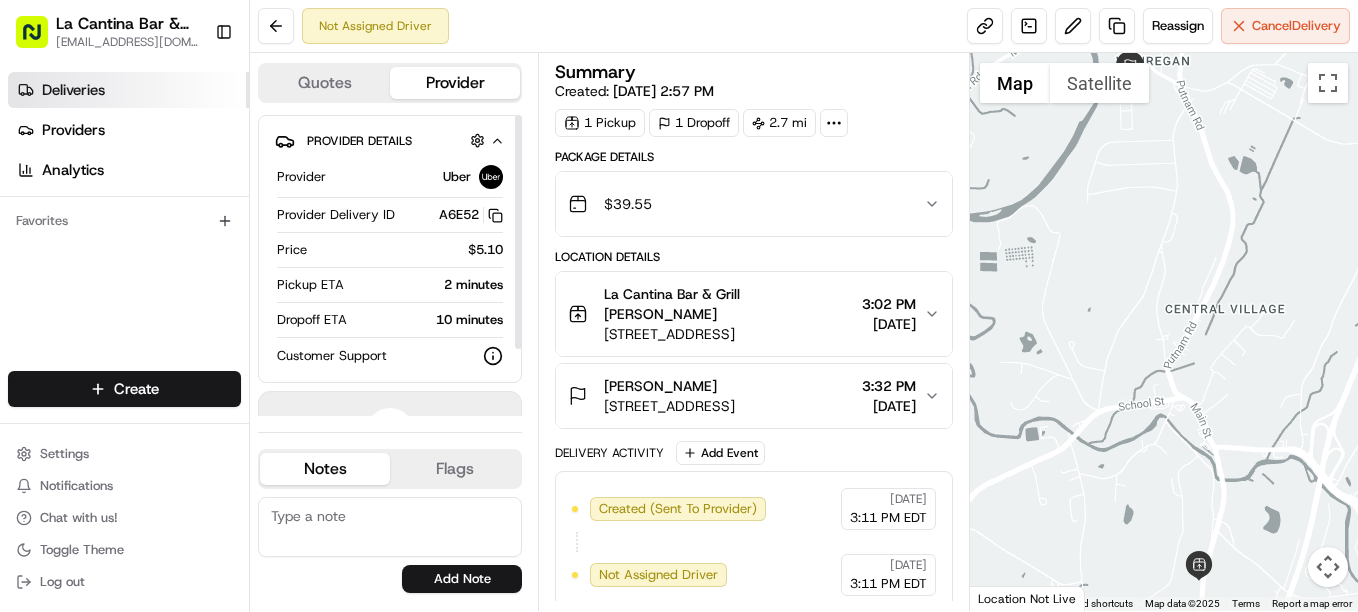 scroll, scrollTop: 0, scrollLeft: 0, axis: both 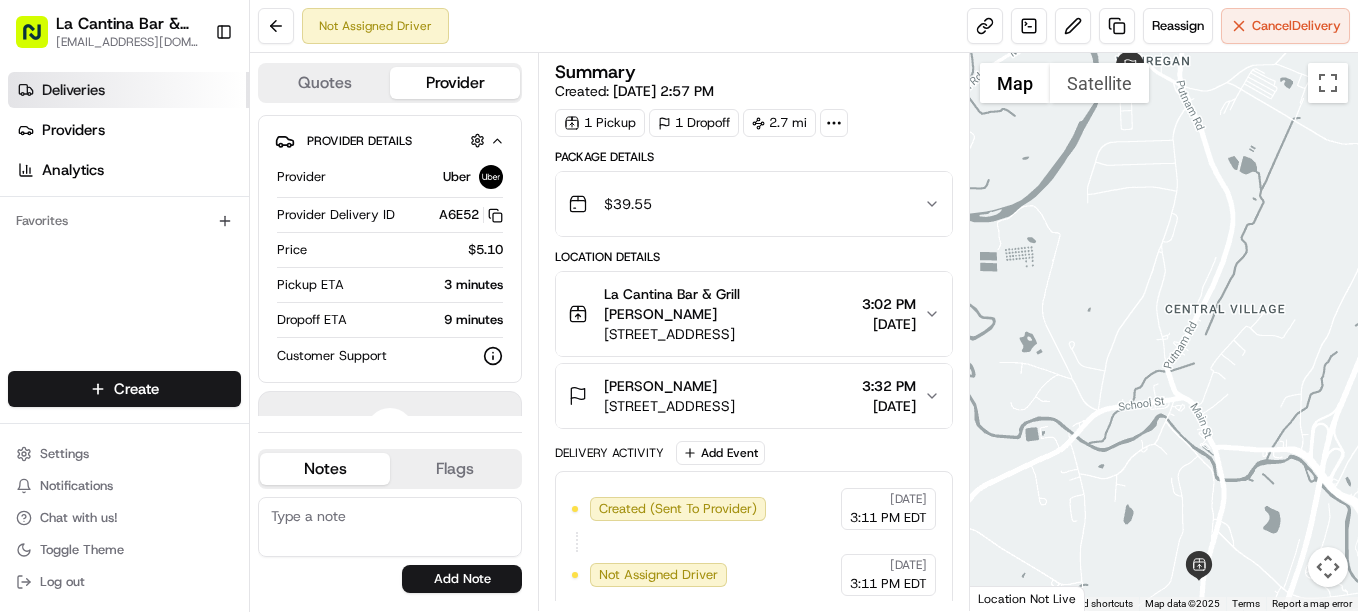 click on "Deliveries" at bounding box center (128, 90) 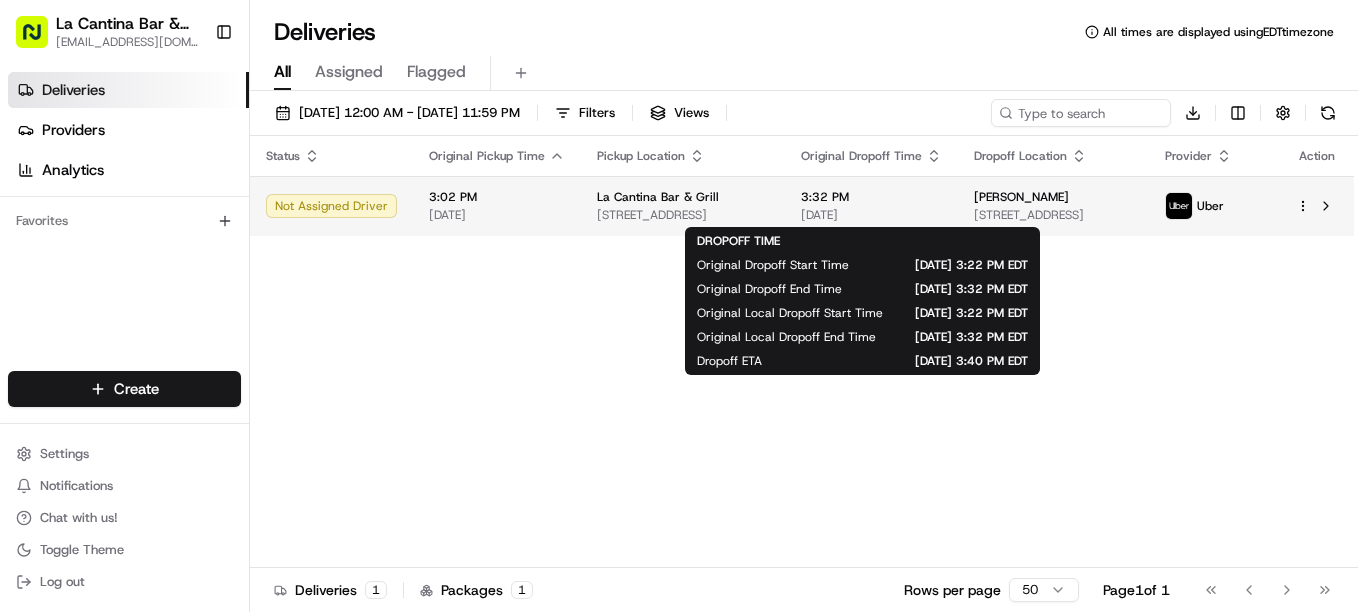 click on "3:32 PM" at bounding box center (871, 197) 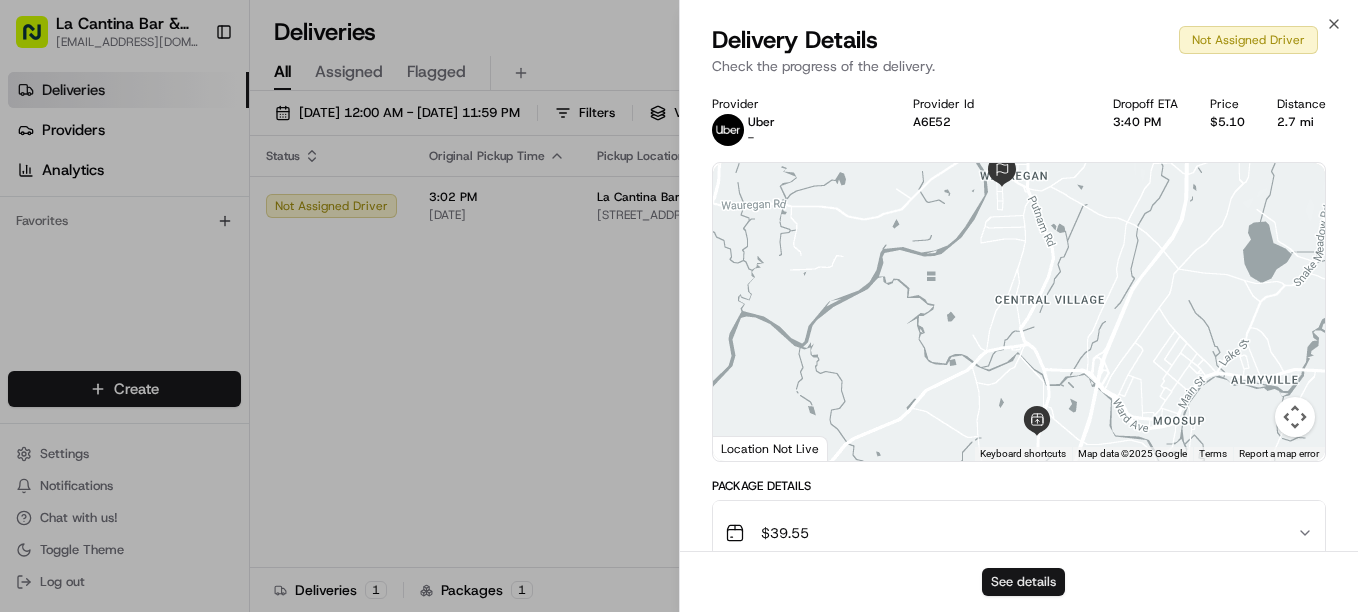 click on "See details" at bounding box center (1023, 582) 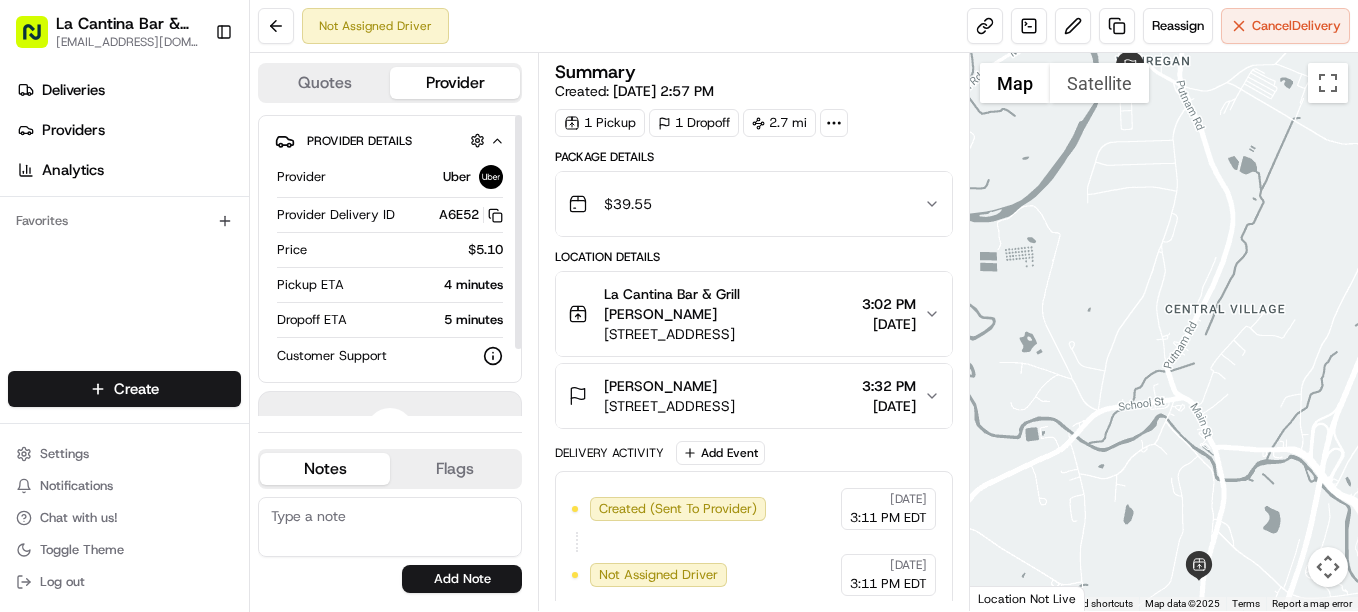 scroll, scrollTop: 0, scrollLeft: 0, axis: both 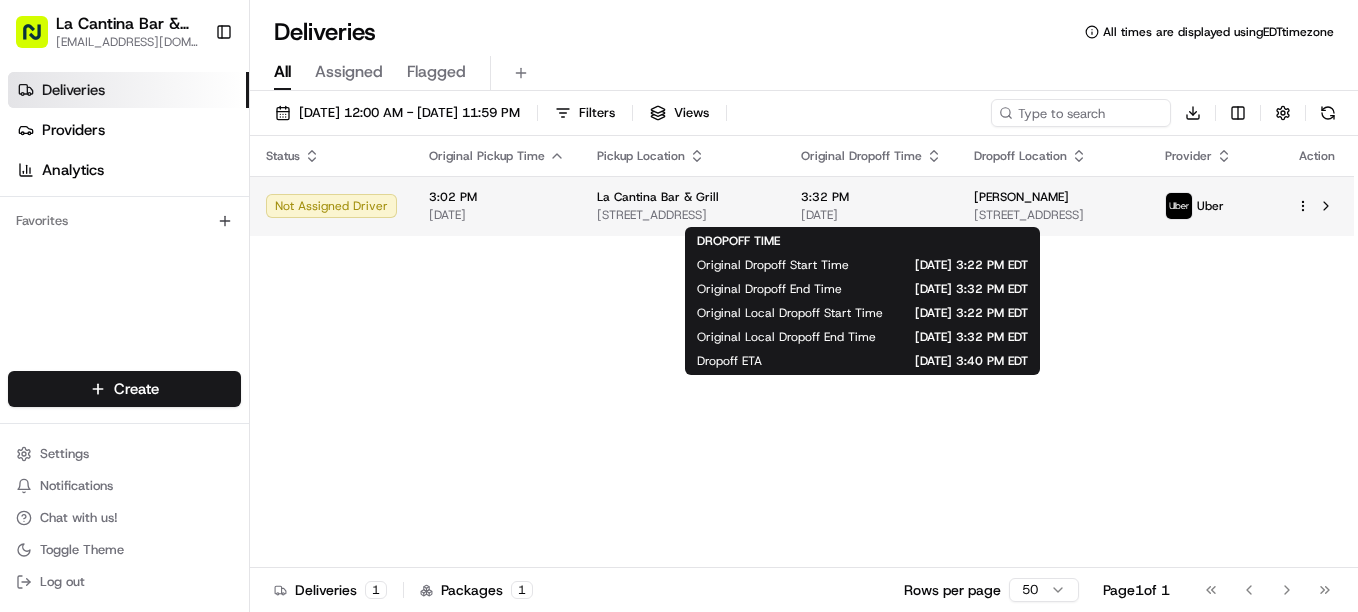 click on "[DATE]" at bounding box center [871, 215] 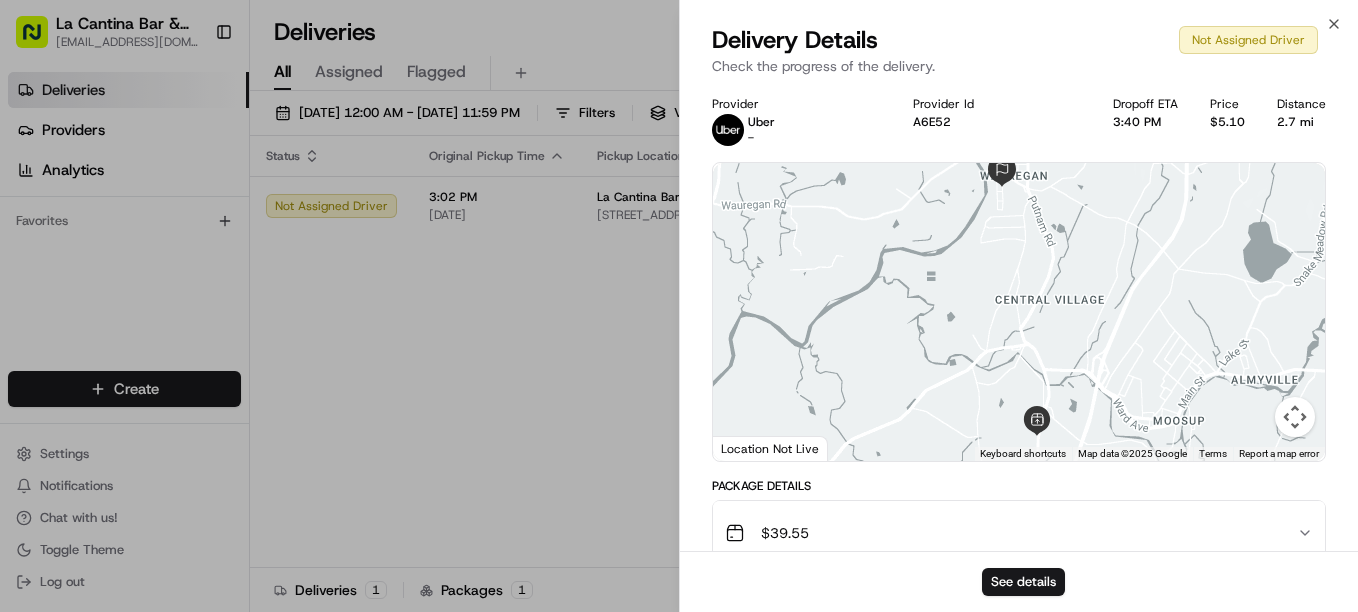 scroll, scrollTop: 0, scrollLeft: 0, axis: both 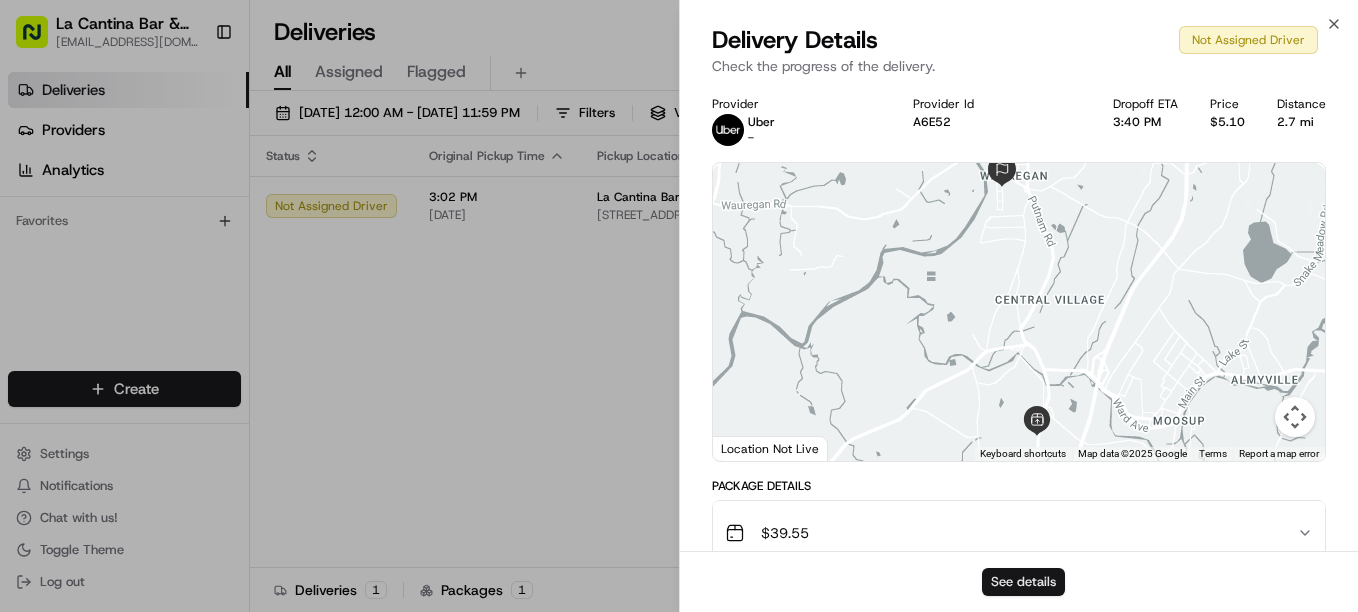 click on "See details" at bounding box center [1023, 582] 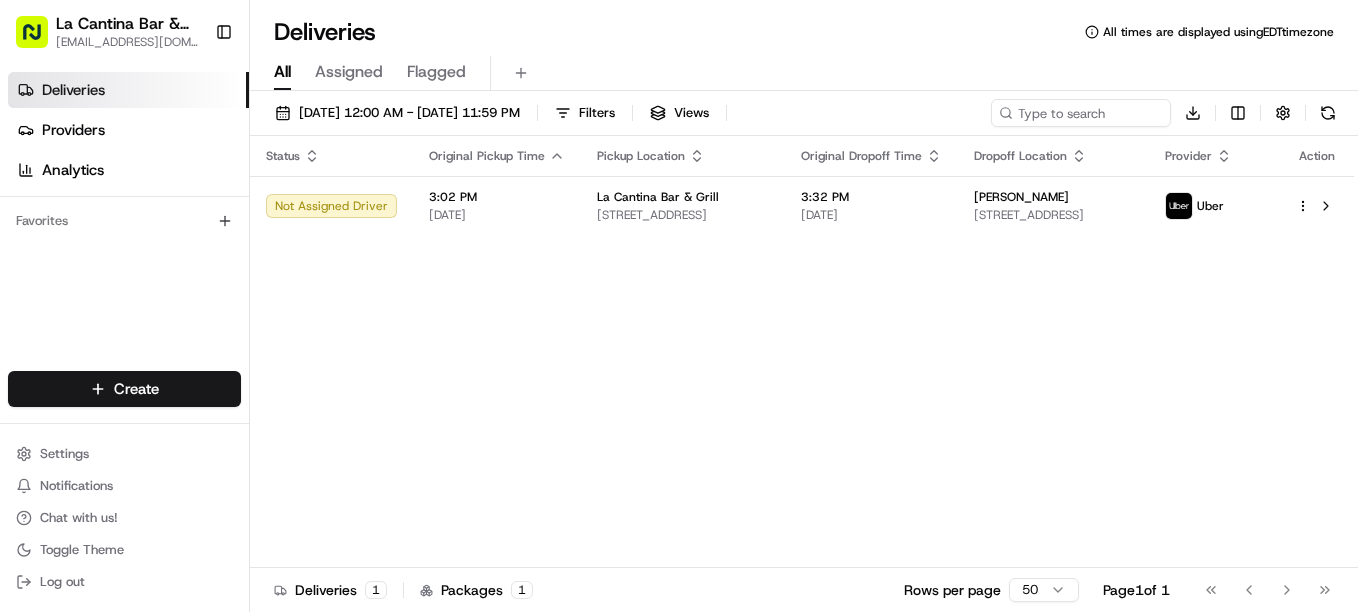 click on "Status Original Pickup Time Pickup Location Original Dropoff Time Dropoff Location Provider Action Not Assigned Driver 3:02 PM [DATE] La Cantina Bar & Grill [STREET_ADDRESS] 3:32 PM [DATE] [PERSON_NAME] [STREET_ADDRESS]" at bounding box center (802, 352) 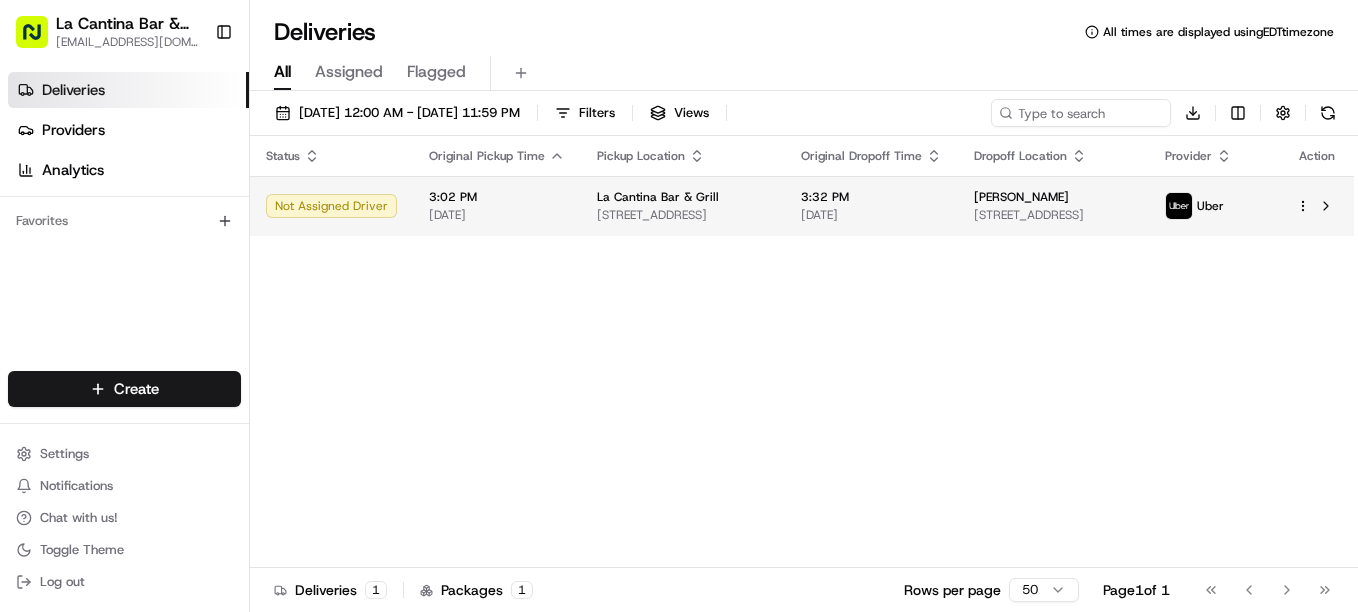 click on "[DATE]" at bounding box center (871, 215) 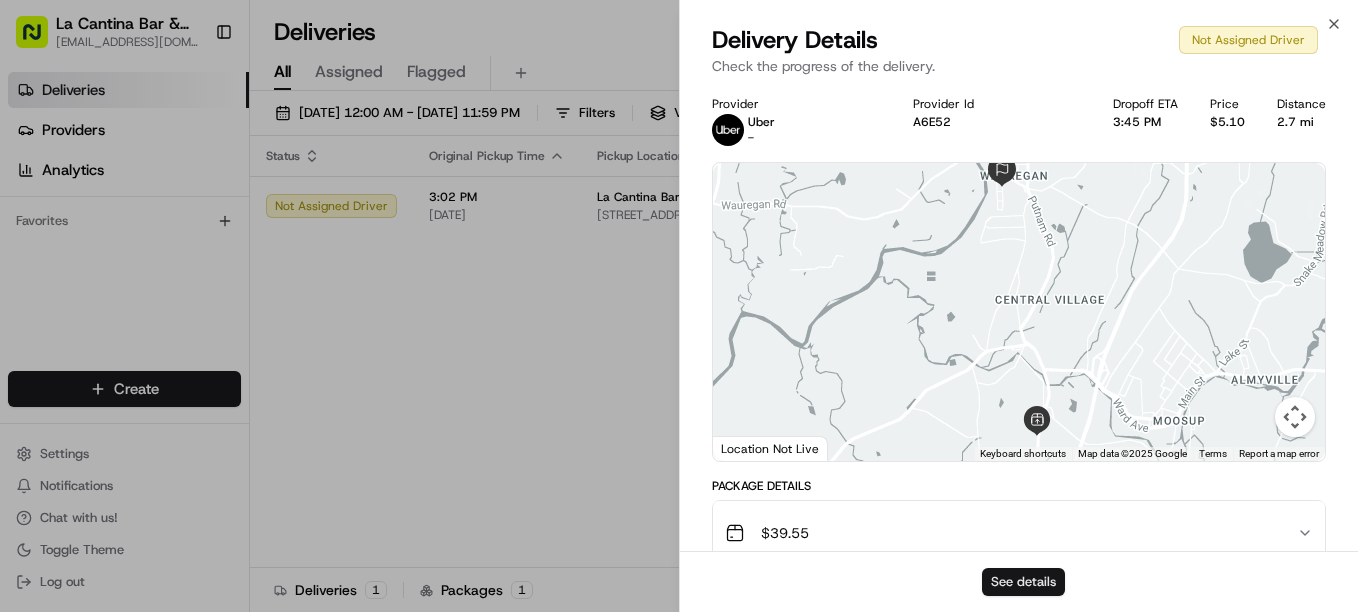 click on "See details" at bounding box center (1023, 582) 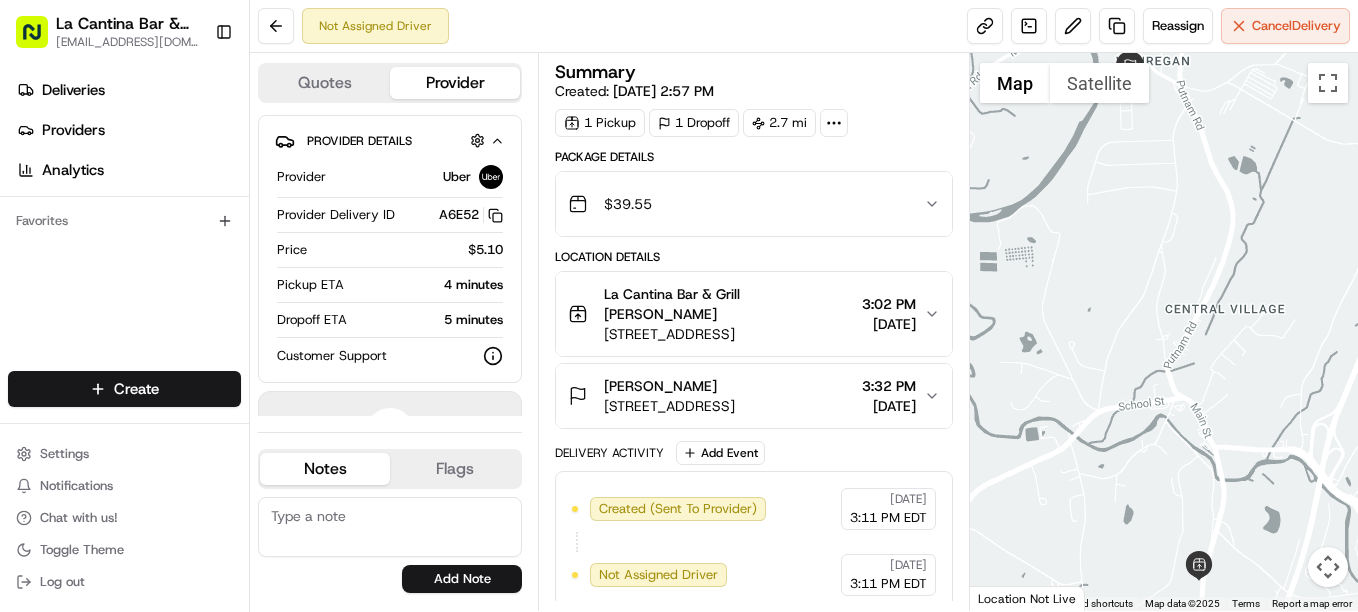 scroll, scrollTop: 0, scrollLeft: 0, axis: both 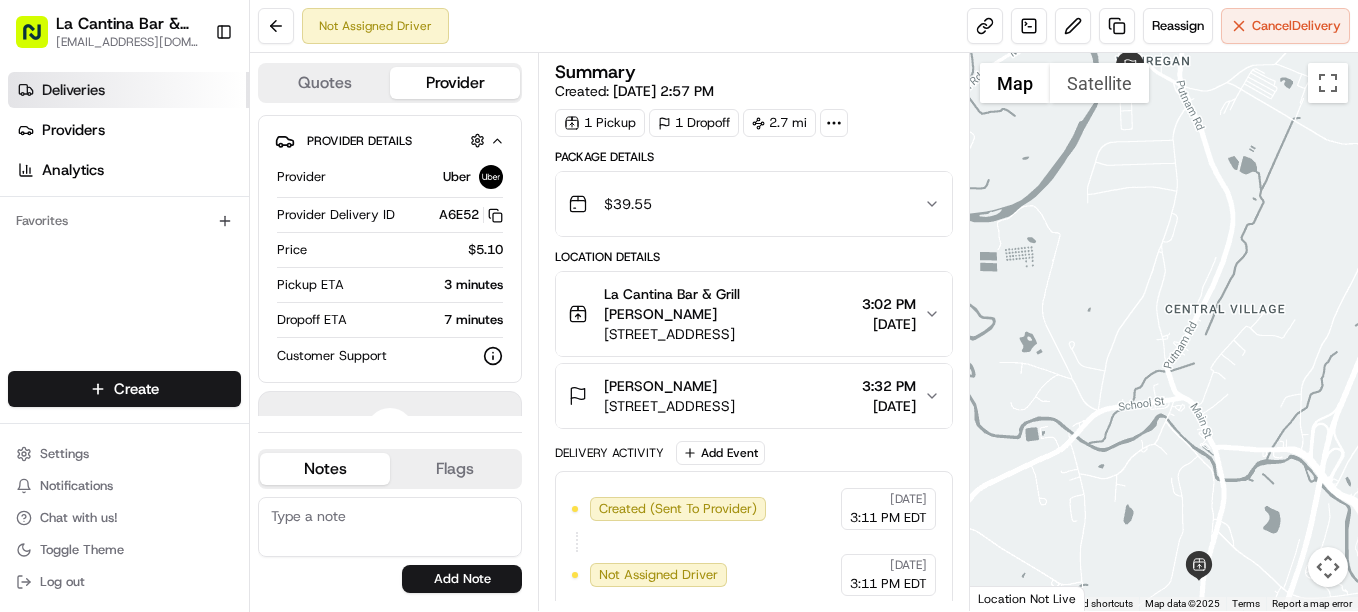 click on "Deliveries" at bounding box center (128, 90) 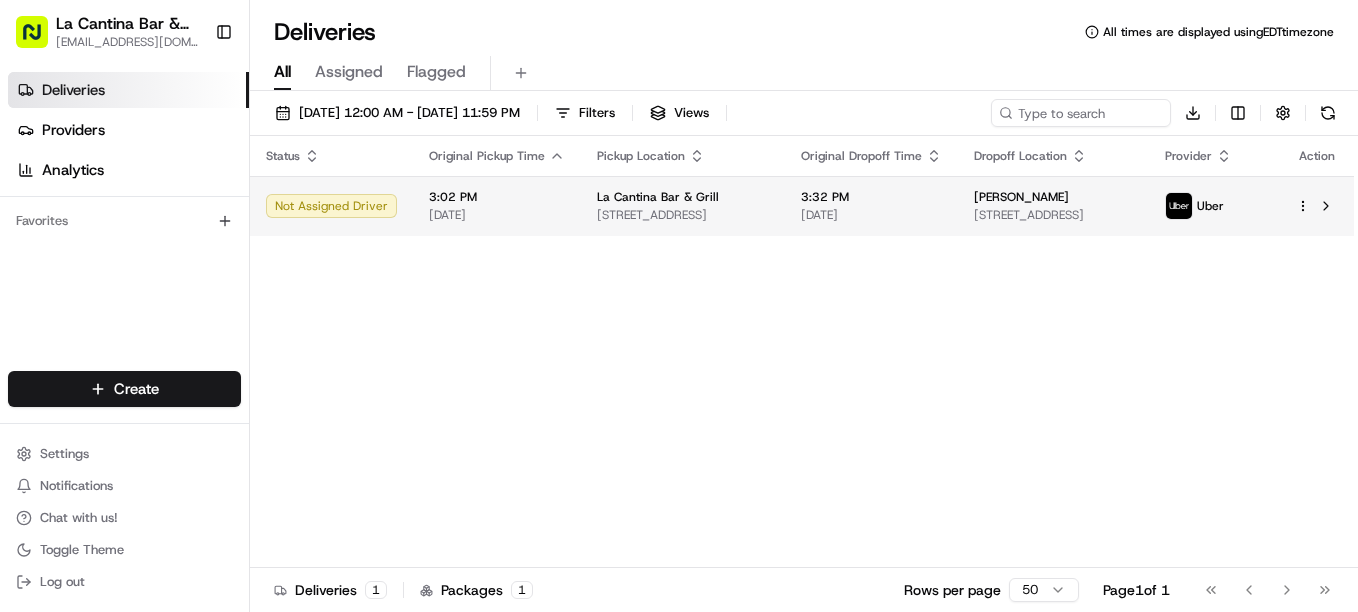 click on "La Cantina Bar & Grill [EMAIL_ADDRESS][DOMAIN_NAME] Toggle Sidebar Deliveries Providers Analytics Favorites Main Menu Members & Organization Organization Users Roles Preferences Customization Tracking Orchestration Automations Dispatch Strategy Locations Pickup Locations Dropoff Locations Billing Billing Refund Requests Integrations Notification Triggers Webhooks API Keys Request Logs Create Settings Notifications Chat with us! Toggle Theme Log out Deliveries All times are displayed using  EDT  timezone All Assigned Flagged [DATE] 12:00 AM - [DATE] 11:59 PM Filters Views Download Status Original Pickup Time Pickup Location Original Dropoff Time Dropoff Location Provider Action Not Assigned Driver 3:02 PM [DATE] La Cantina Bar & Grill [STREET_ADDRESS] 3:32 PM [DATE] [PERSON_NAME] [STREET_ADDRESS] Uber Deliveries 1 Packages 1 Rows per page 50 Page  1  of   1 Go to first page Go to previous page Go to next page Go to last page" at bounding box center [679, 306] 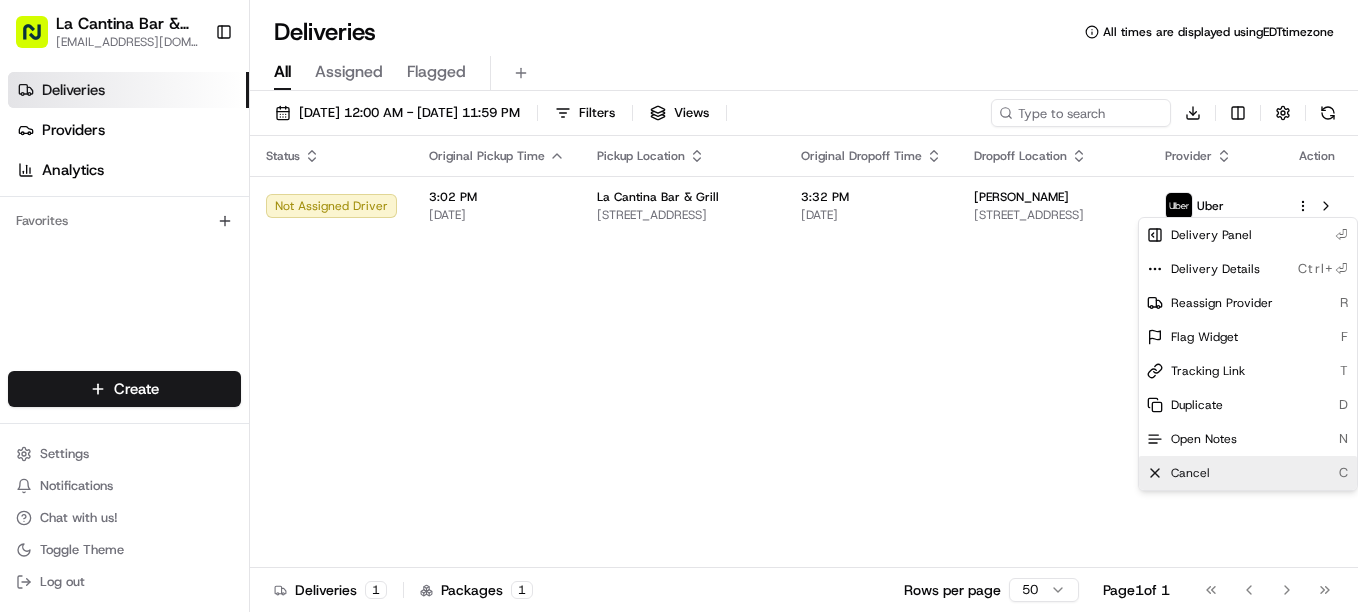 click on "Cancel C" at bounding box center [1248, 473] 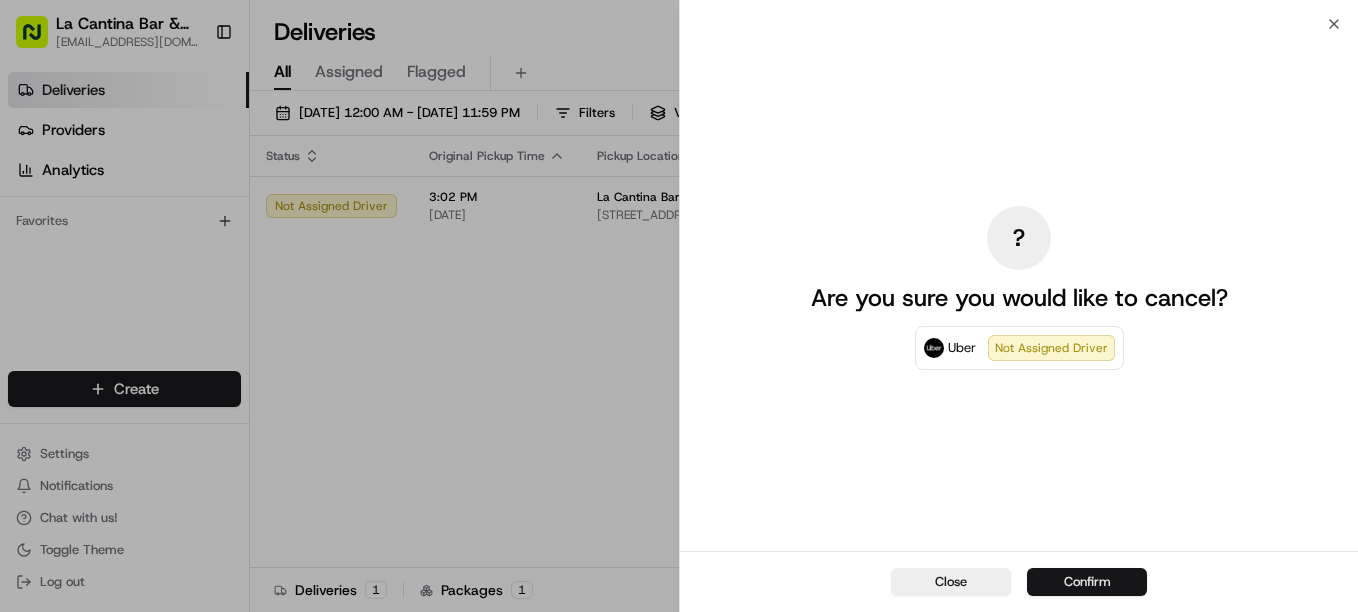 click on "Confirm" at bounding box center (1087, 582) 